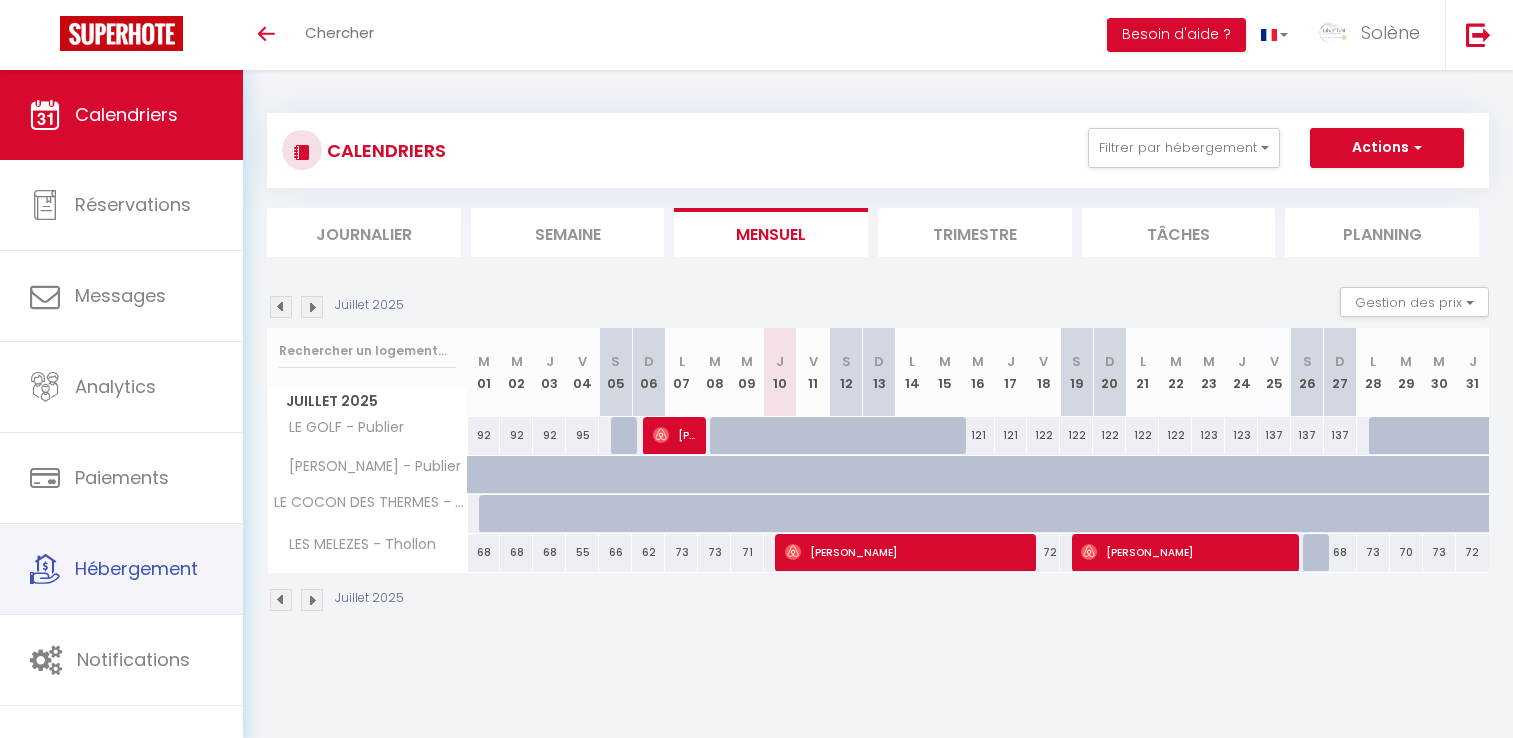 scroll, scrollTop: 0, scrollLeft: 0, axis: both 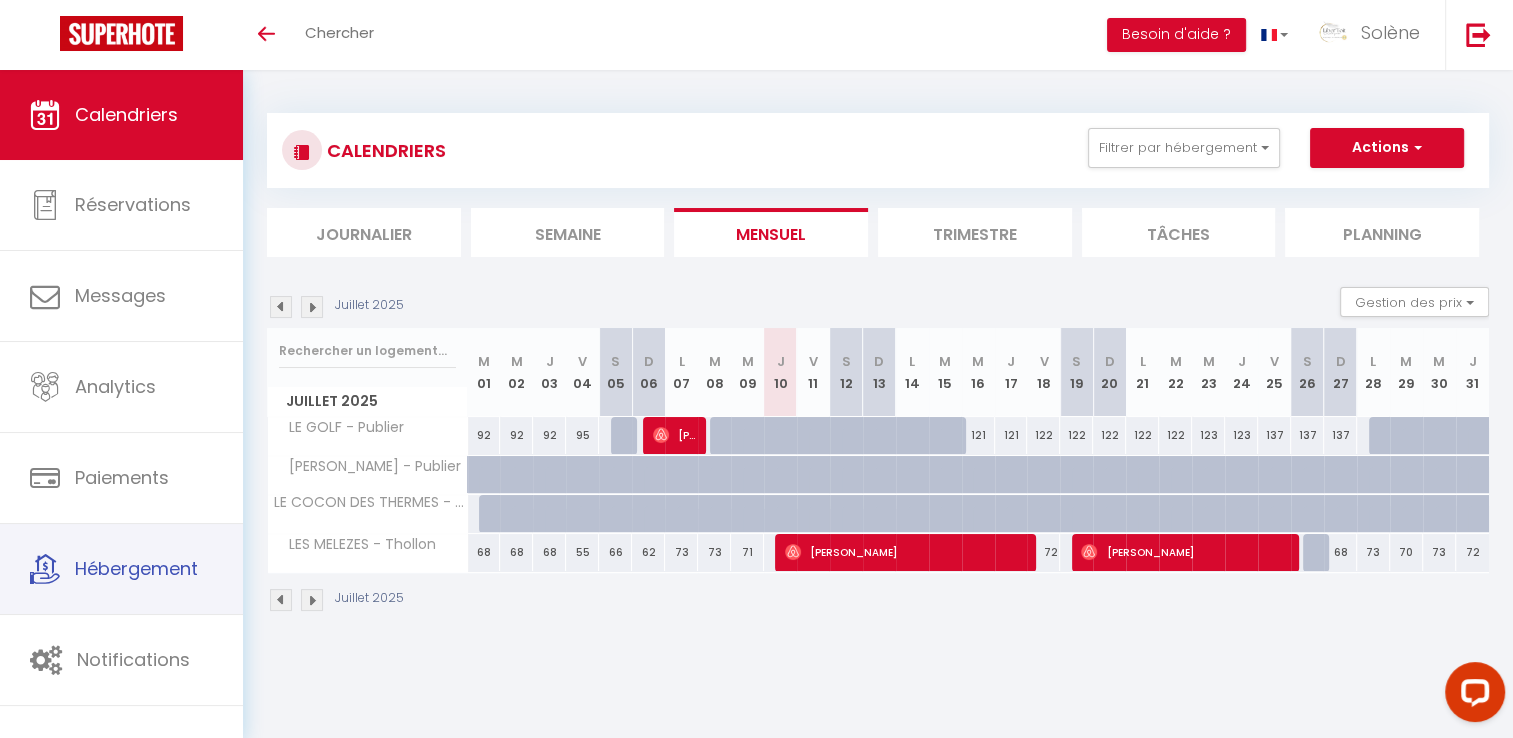 click on "Hébergement" at bounding box center (121, 569) 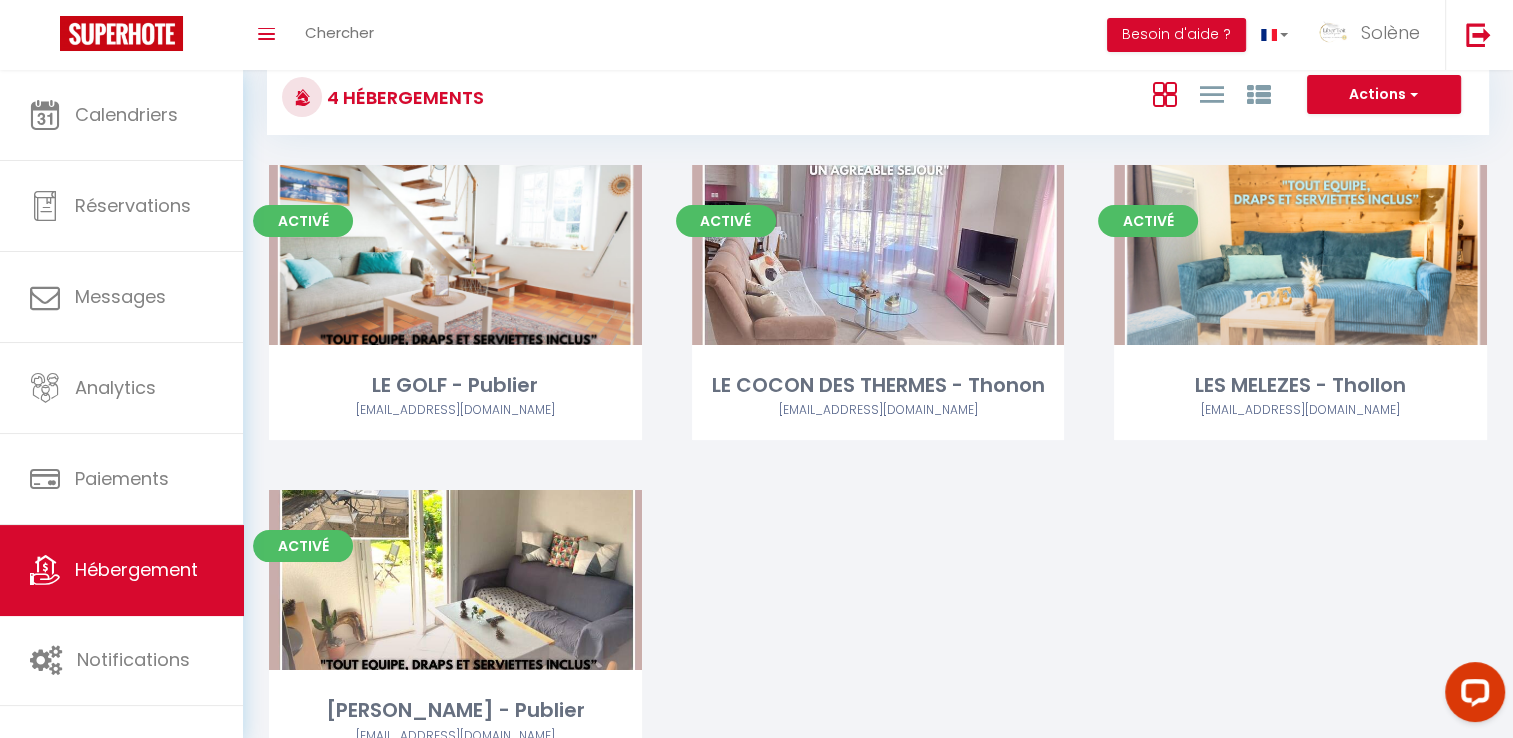 scroll, scrollTop: 100, scrollLeft: 0, axis: vertical 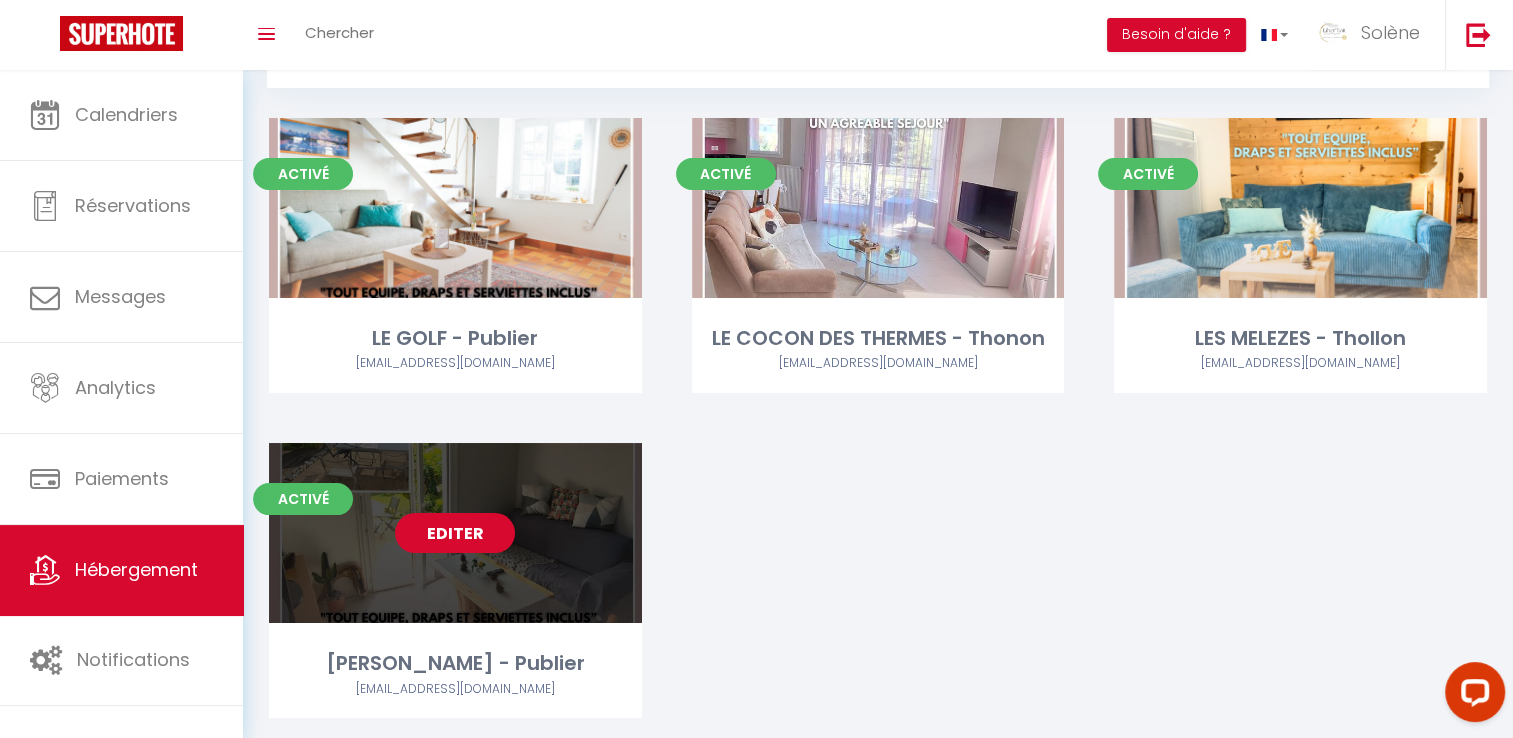 click on "Editer" at bounding box center (455, 533) 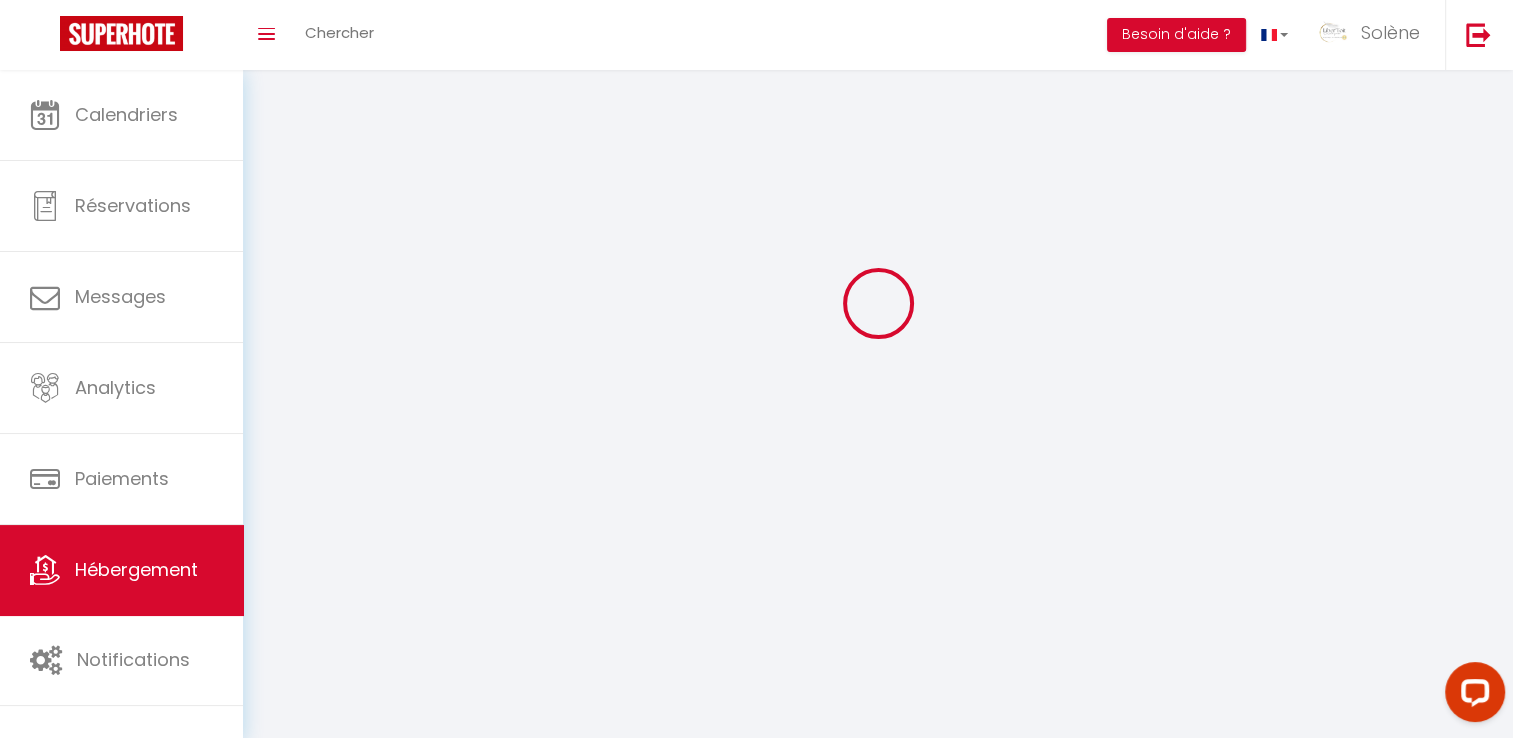 select 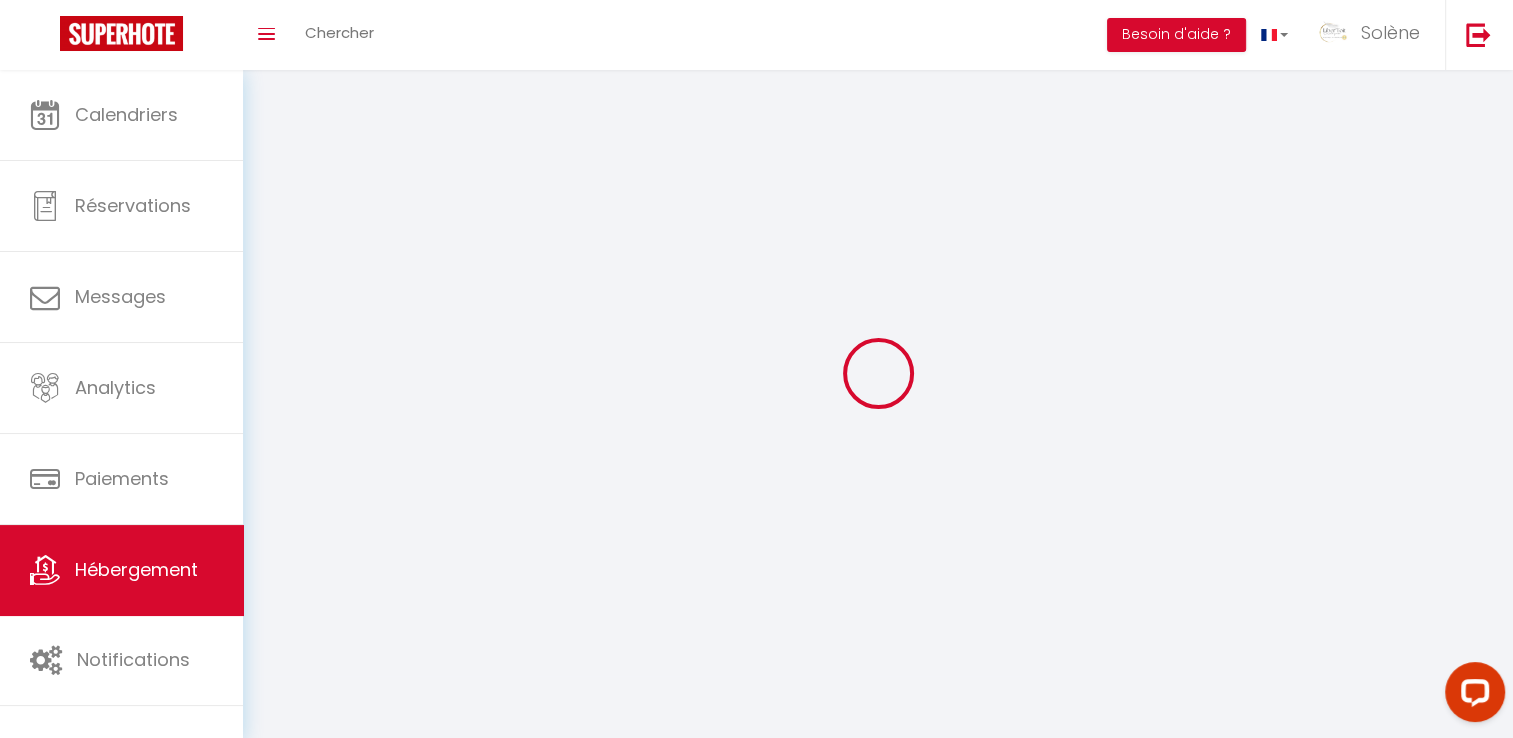 select 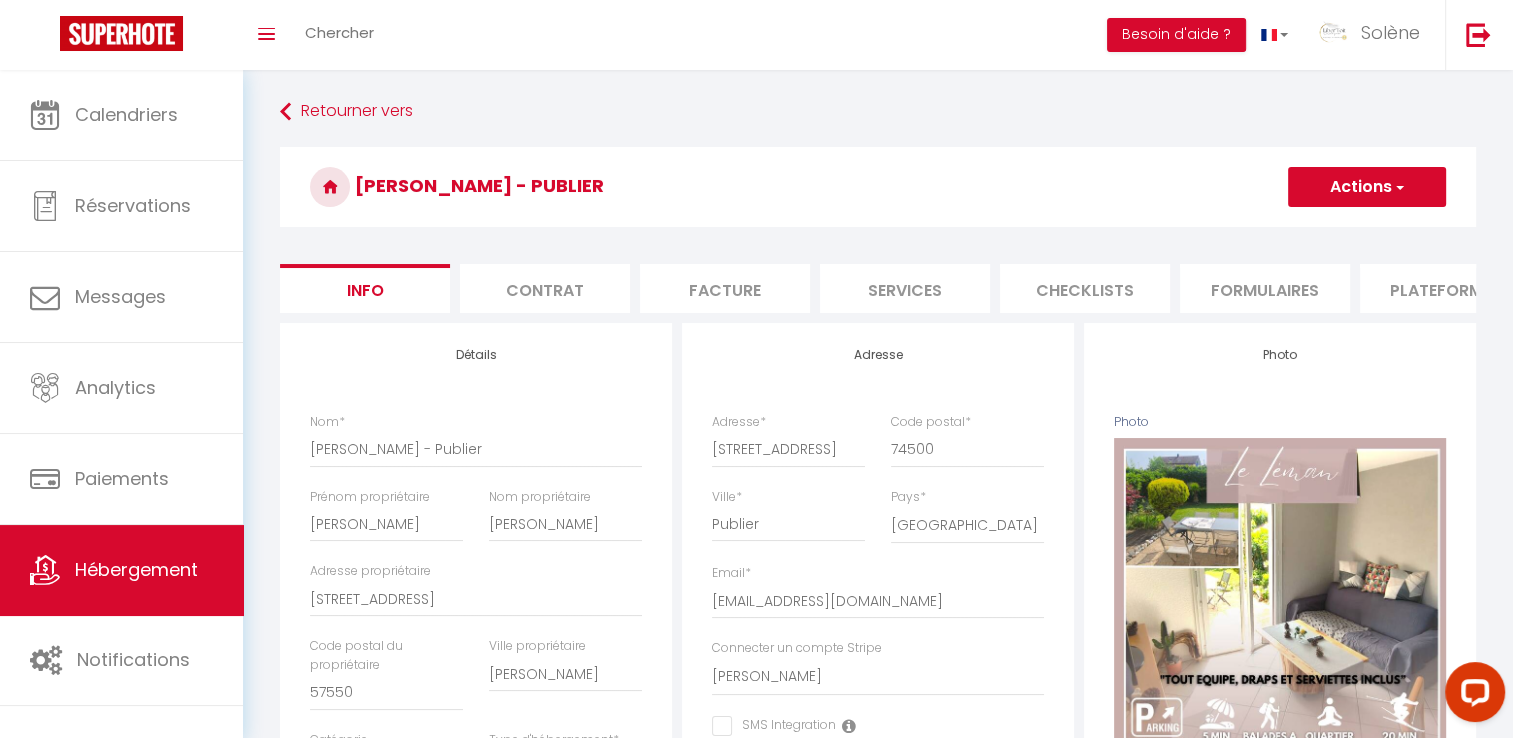 select 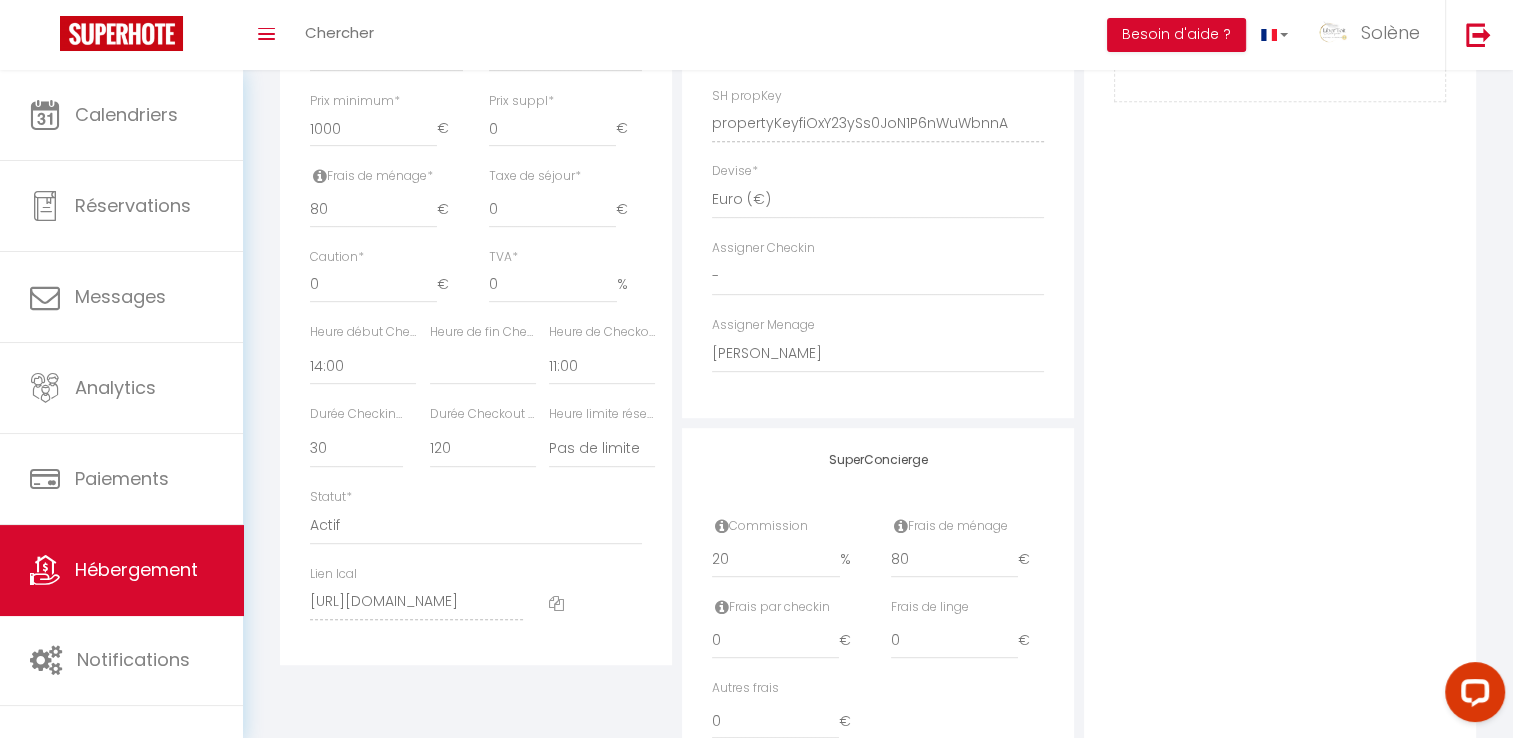 scroll, scrollTop: 900, scrollLeft: 0, axis: vertical 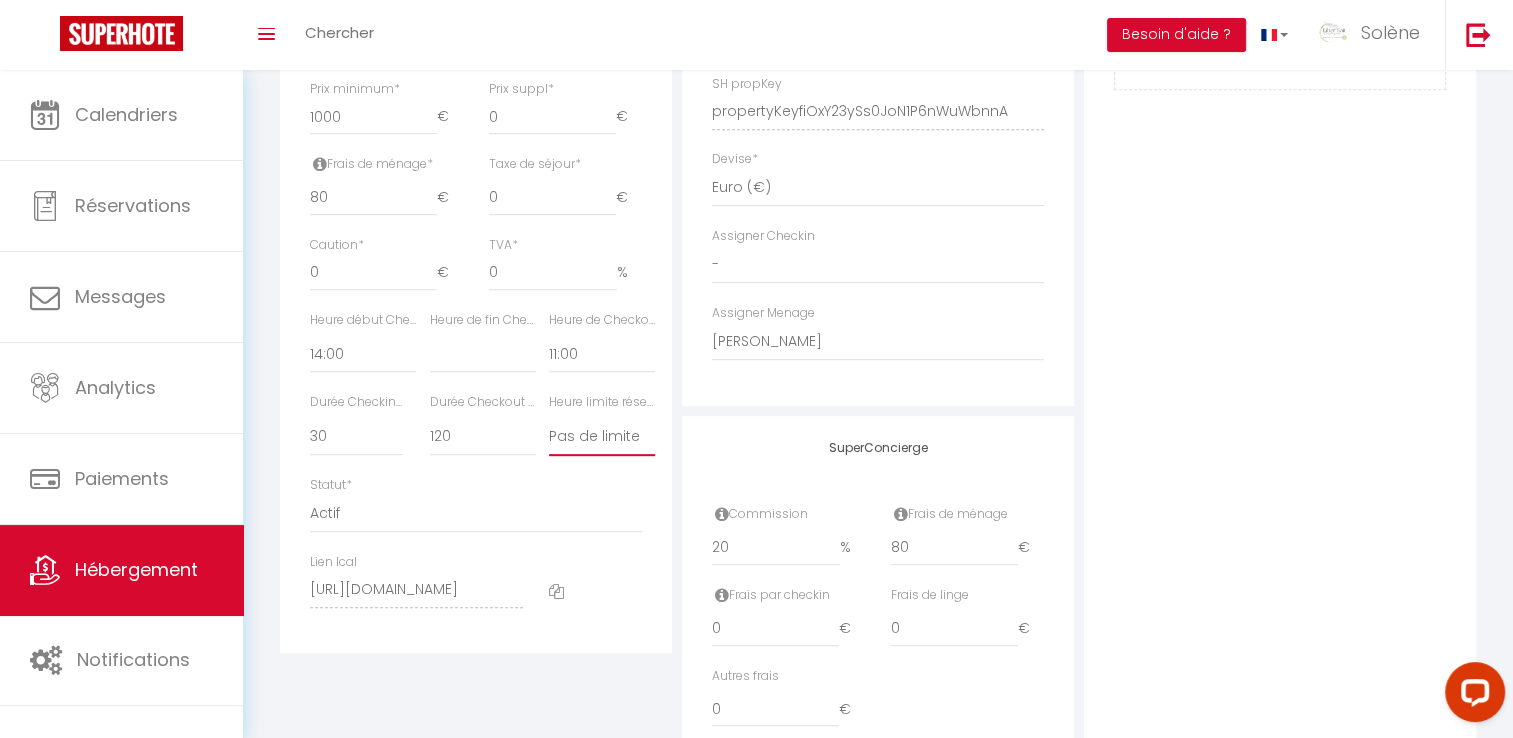 click on "Pas de limite
01:00
02:00
03:00
04:00
05:00
06:00
07:00
08:00
09:00
10:00
11:00
12:00" at bounding box center [602, 437] 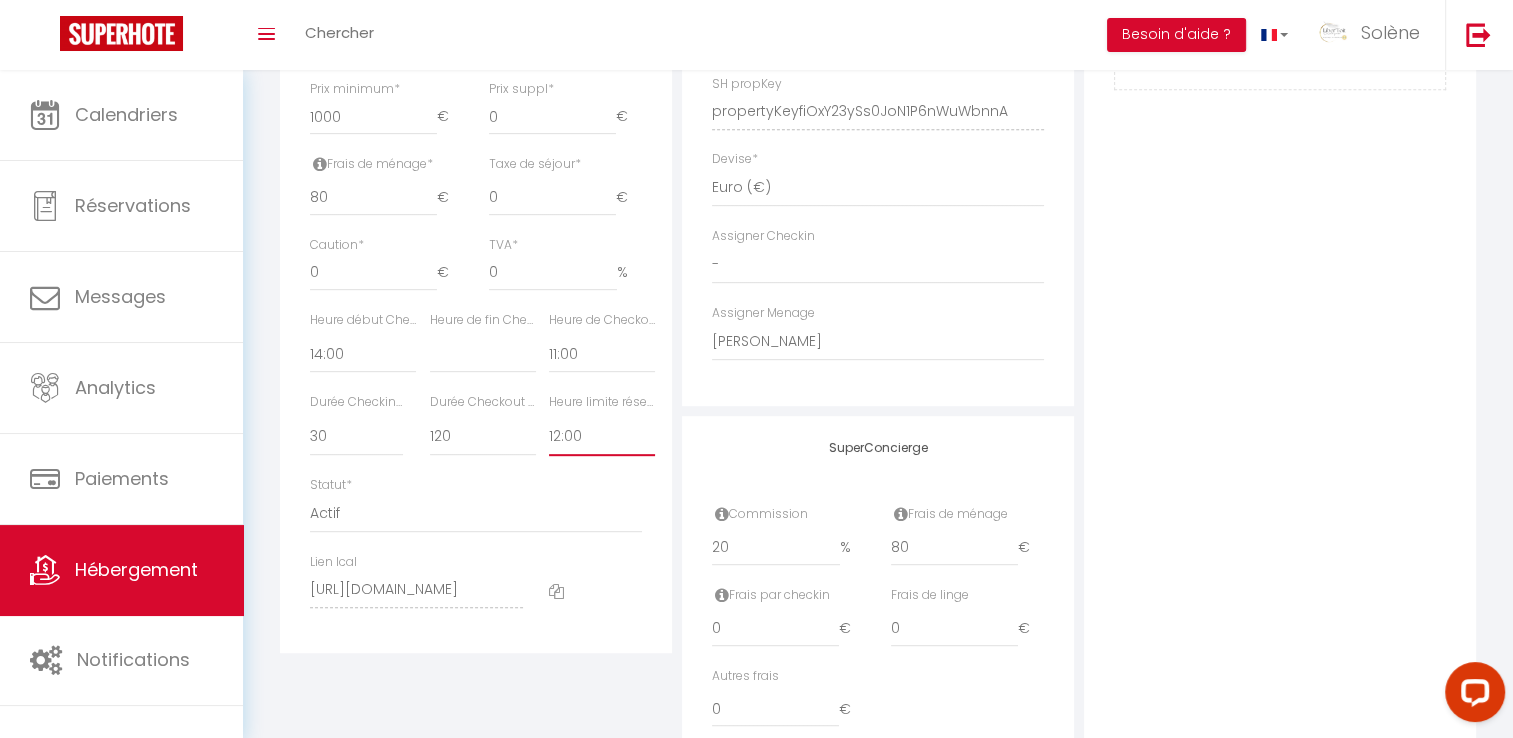 click on "Pas de limite
01:00
02:00
03:00
04:00
05:00
06:00
07:00
08:00
09:00
10:00
11:00
12:00" at bounding box center [602, 437] 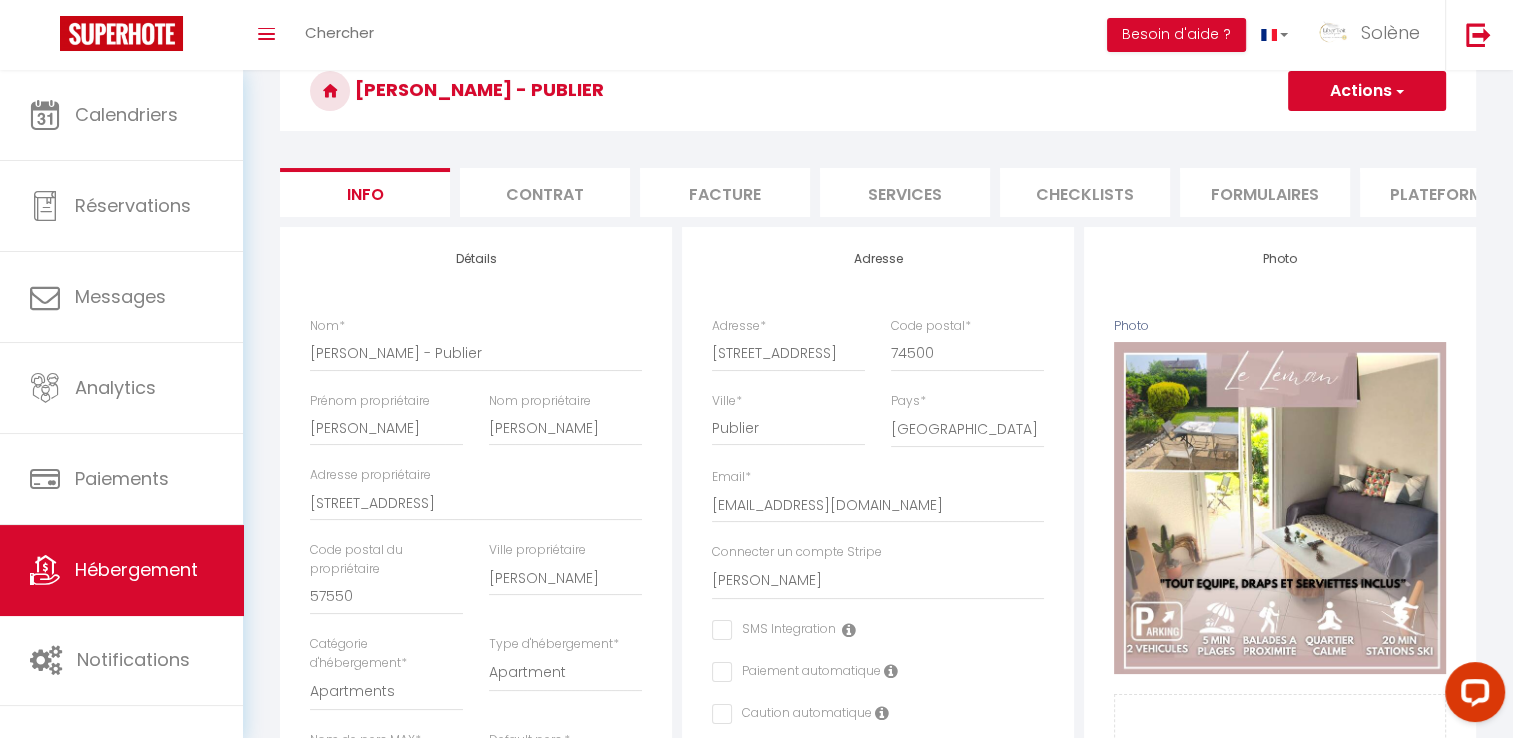 scroll, scrollTop: 0, scrollLeft: 0, axis: both 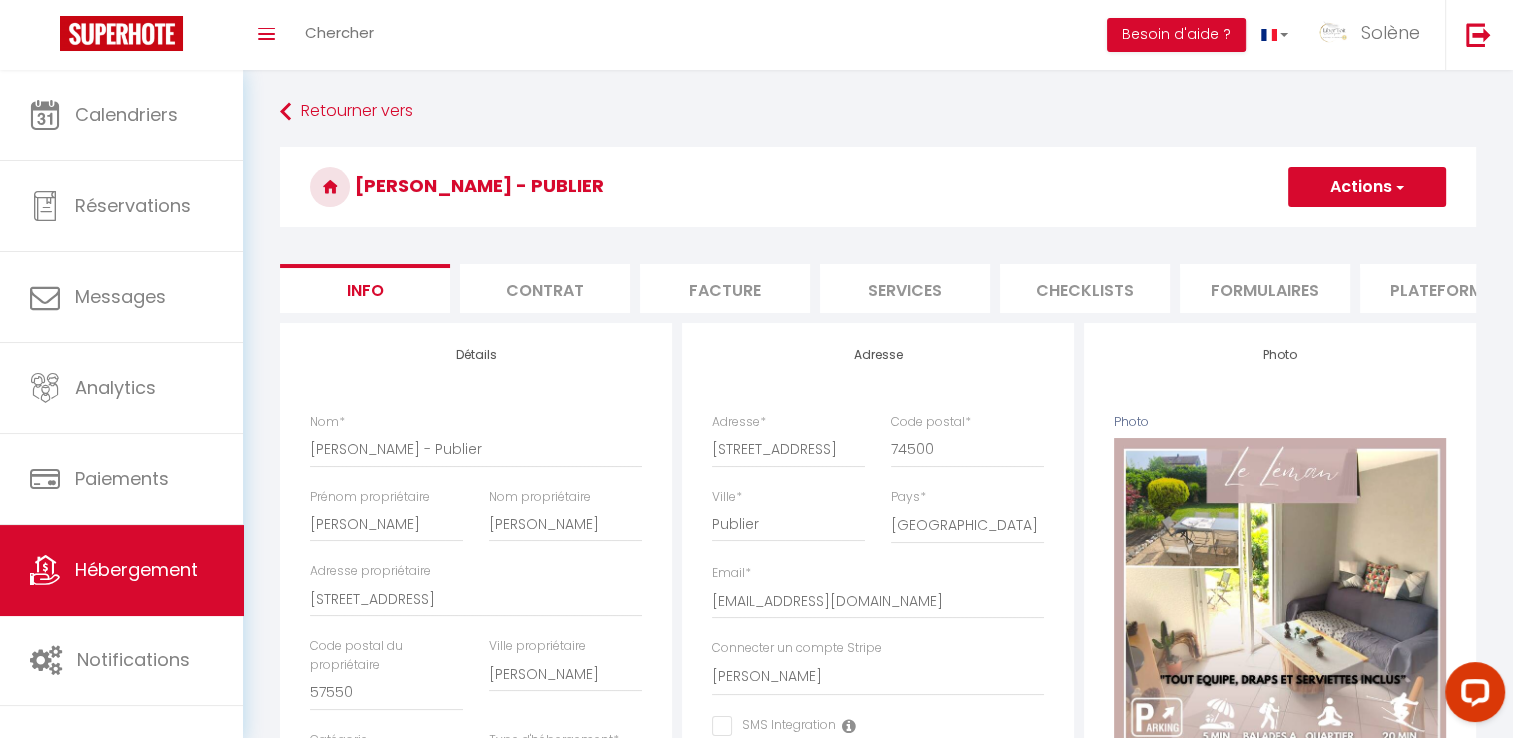 click on "Actions" at bounding box center (1367, 187) 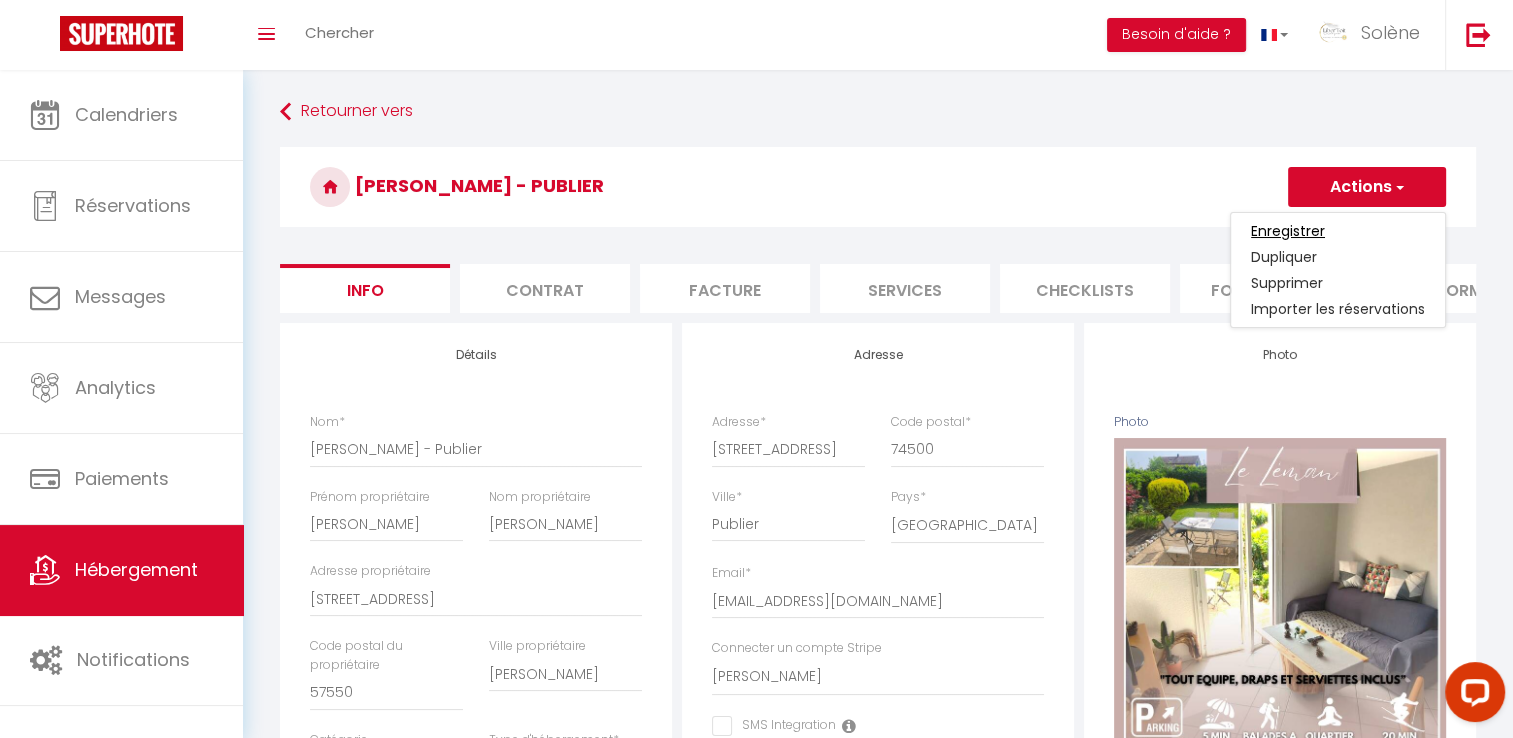 click on "Enregistrer" at bounding box center [1288, 231] 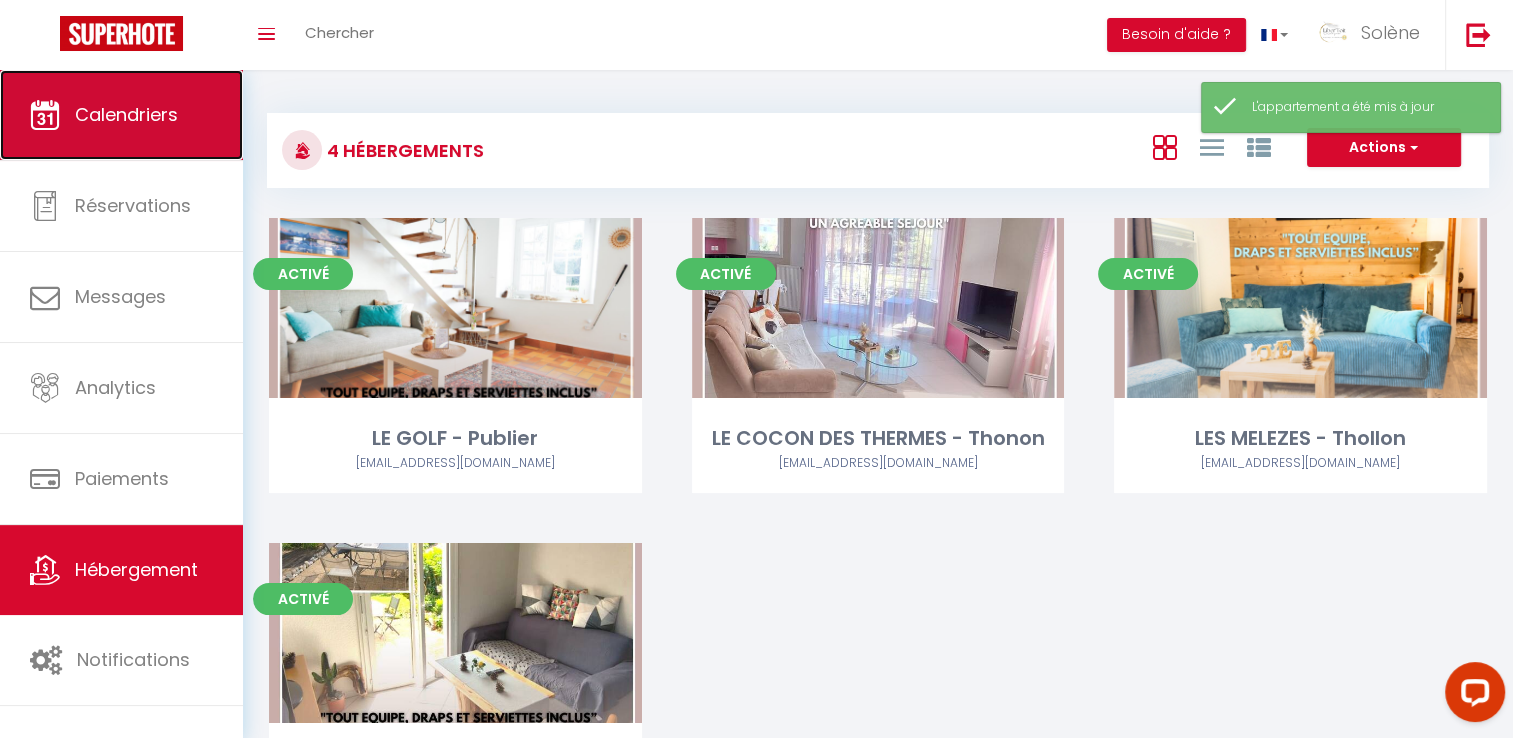 click on "Calendriers" at bounding box center [121, 115] 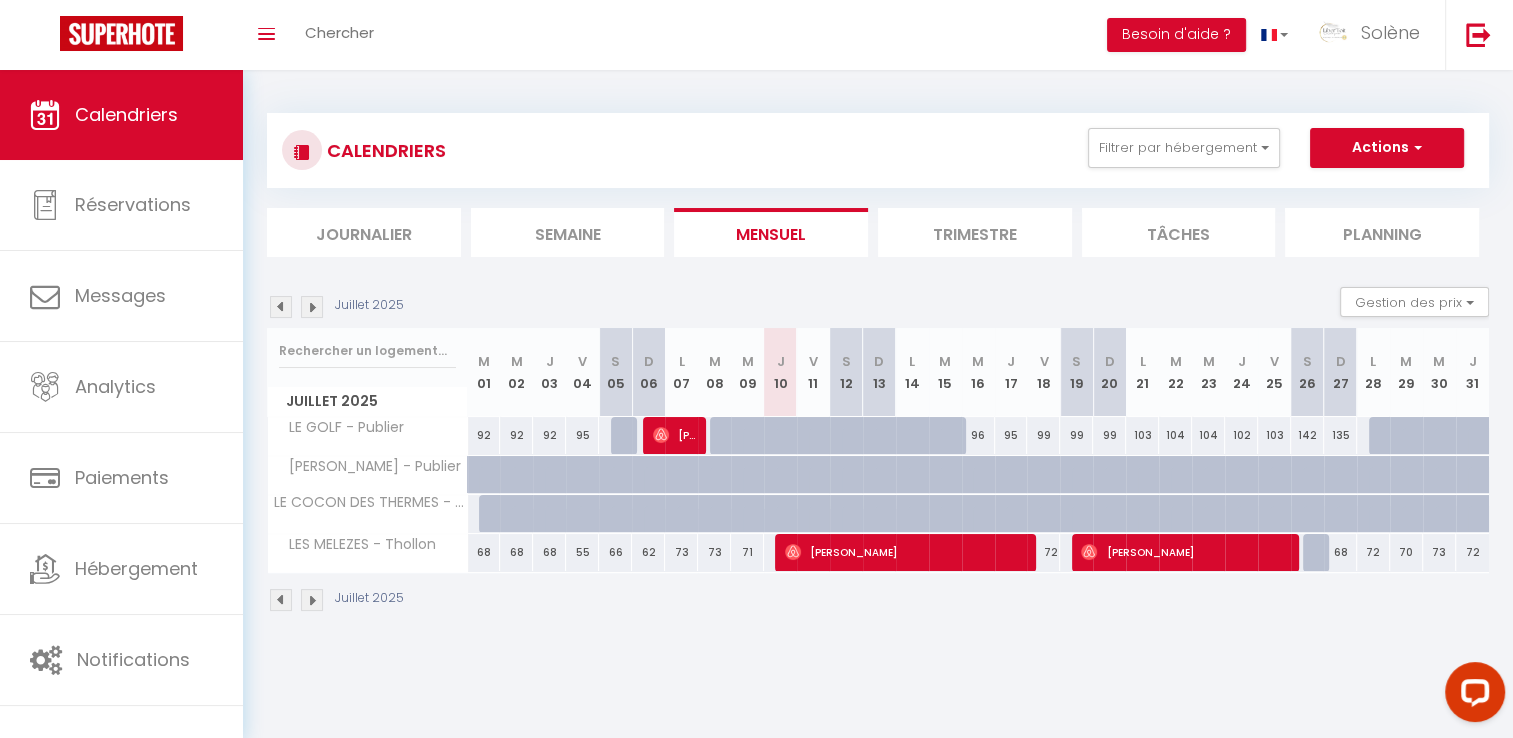click at bounding box center [312, 307] 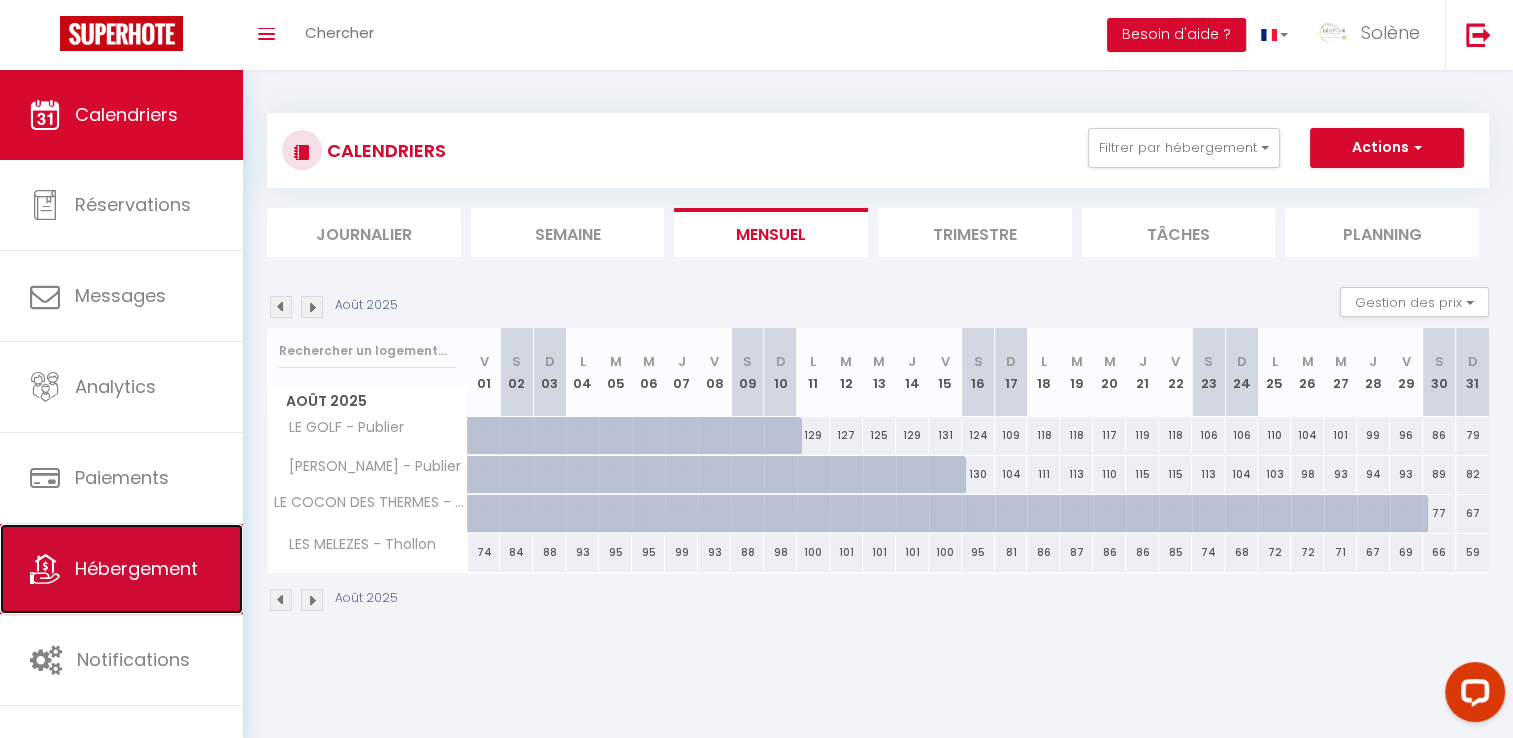 click on "Hébergement" at bounding box center [121, 569] 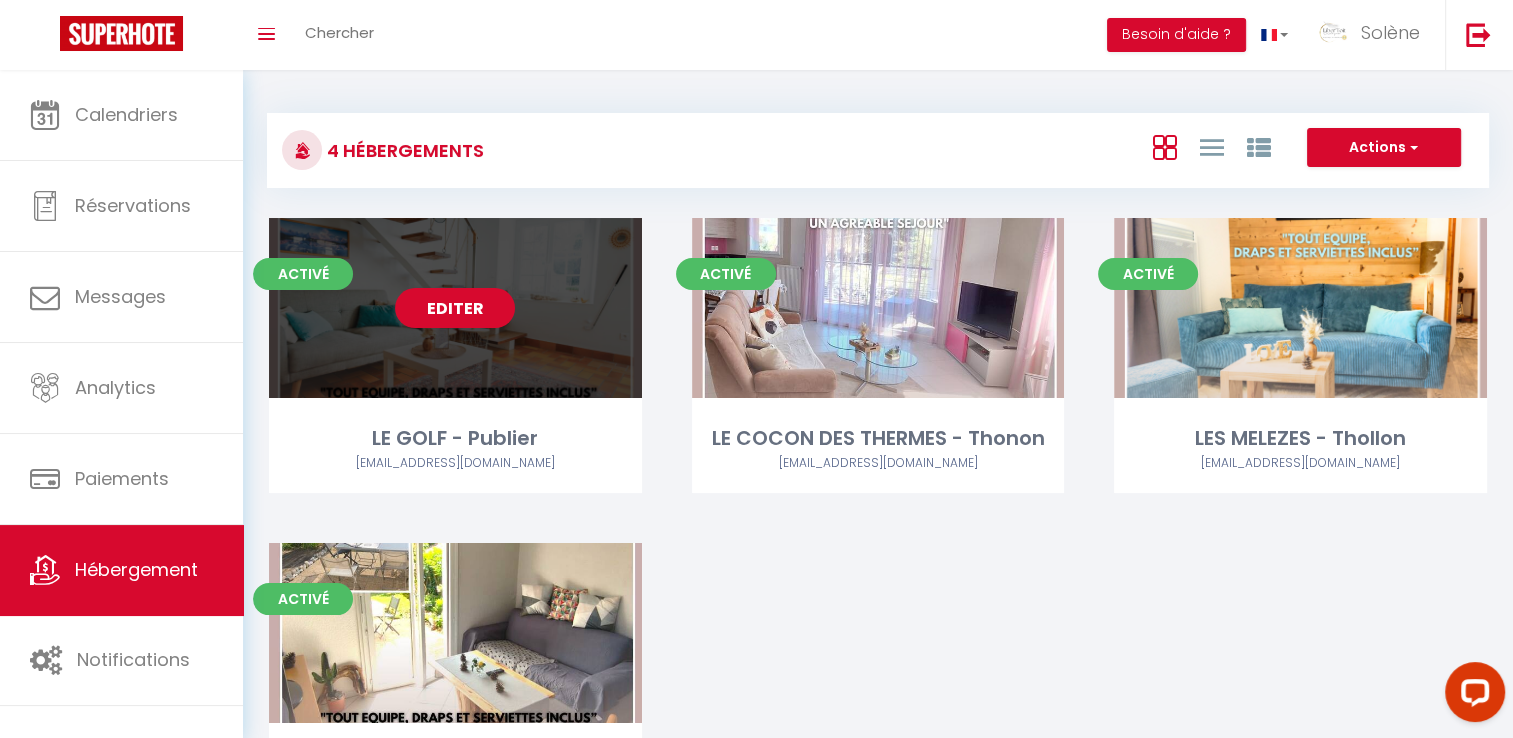 click on "Editer" at bounding box center [455, 308] 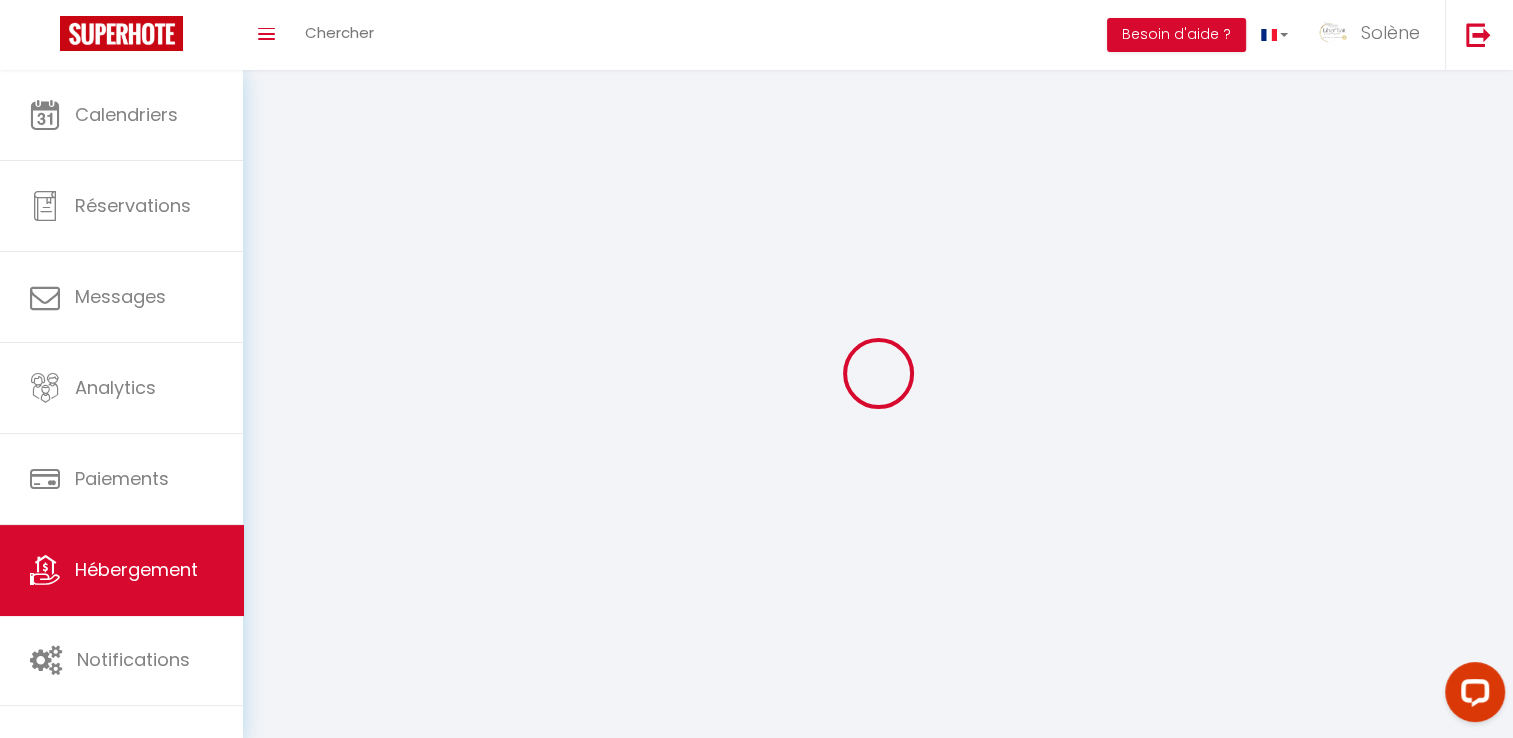 select 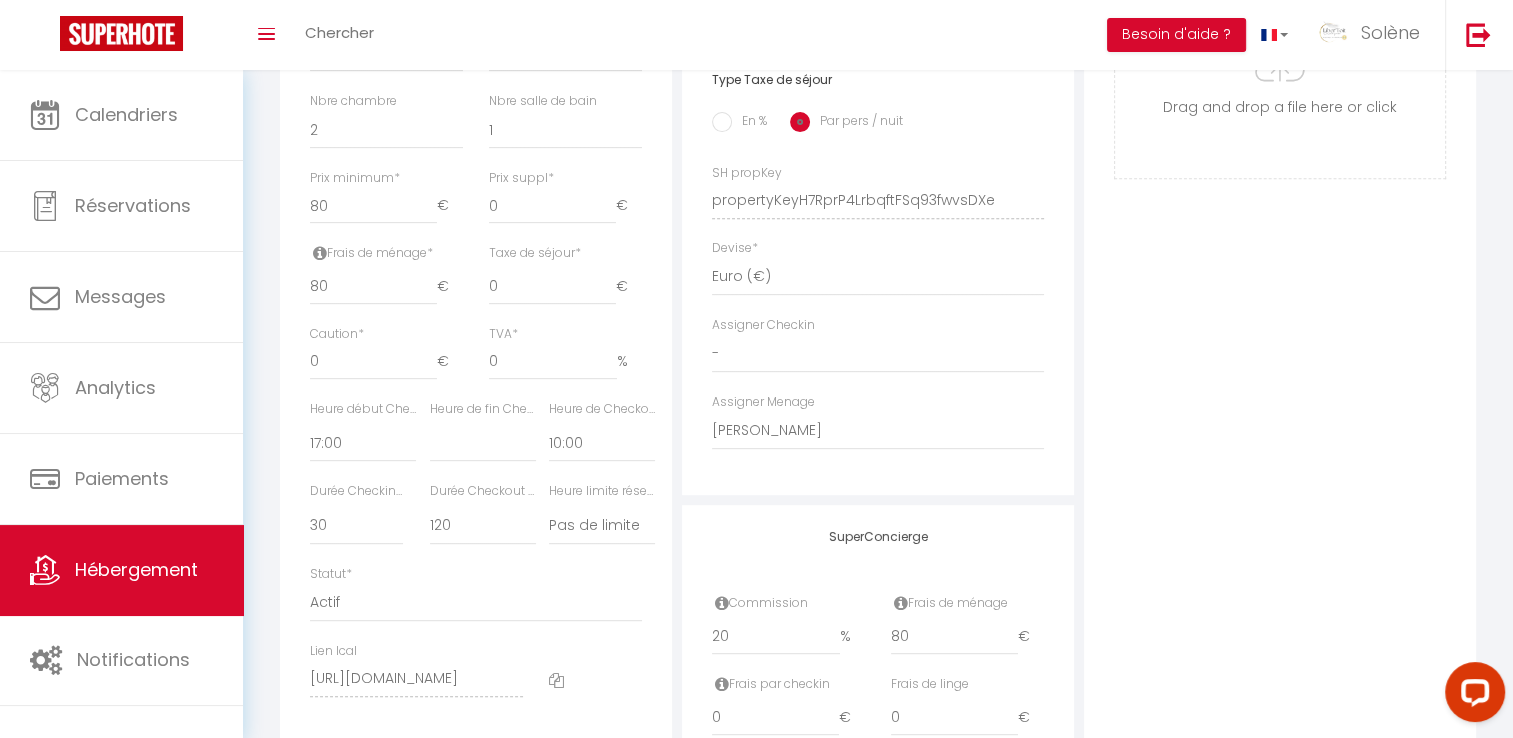 scroll, scrollTop: 900, scrollLeft: 0, axis: vertical 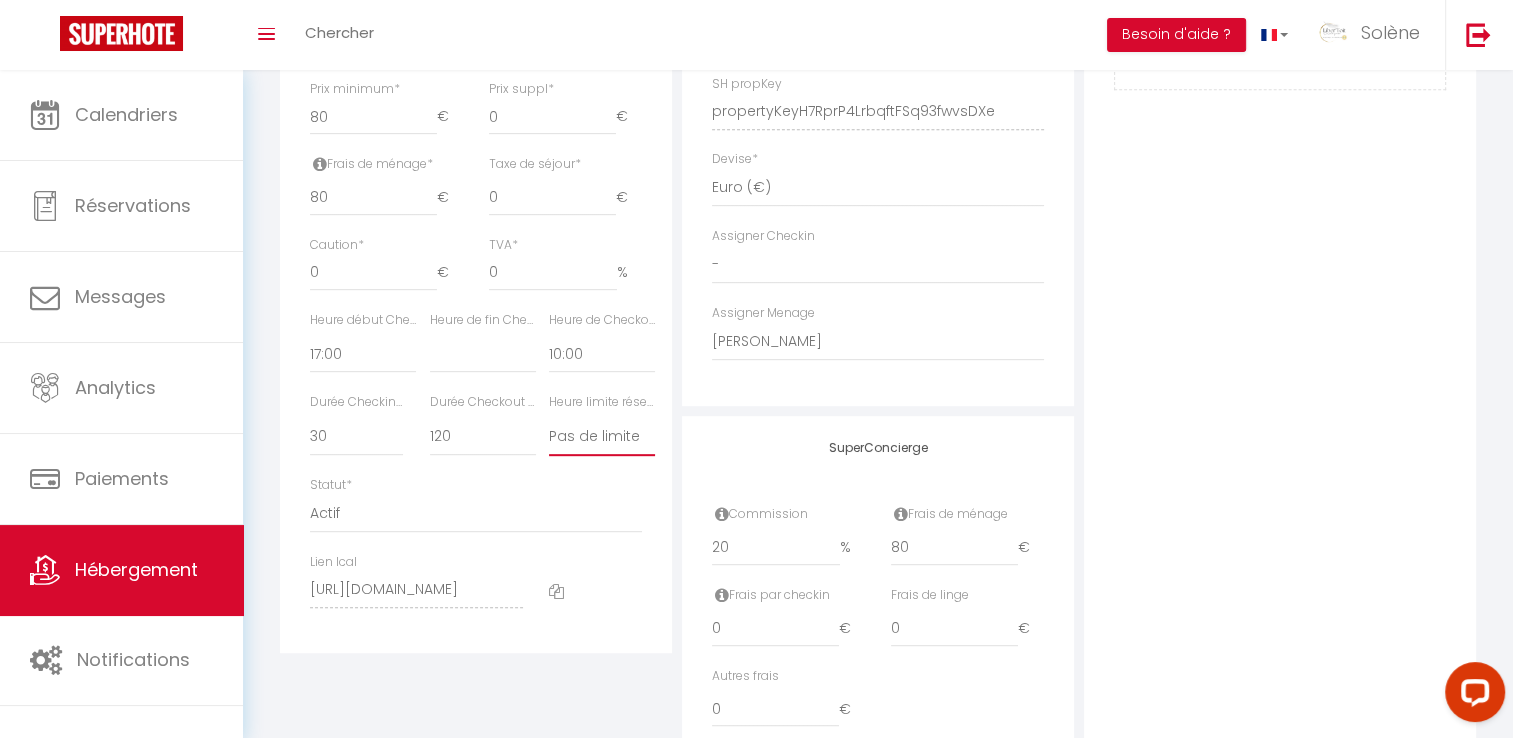 click on "Pas de limite
01:00
02:00
03:00
04:00
05:00
06:00
07:00
08:00
09:00
10:00
11:00
12:00" at bounding box center [602, 437] 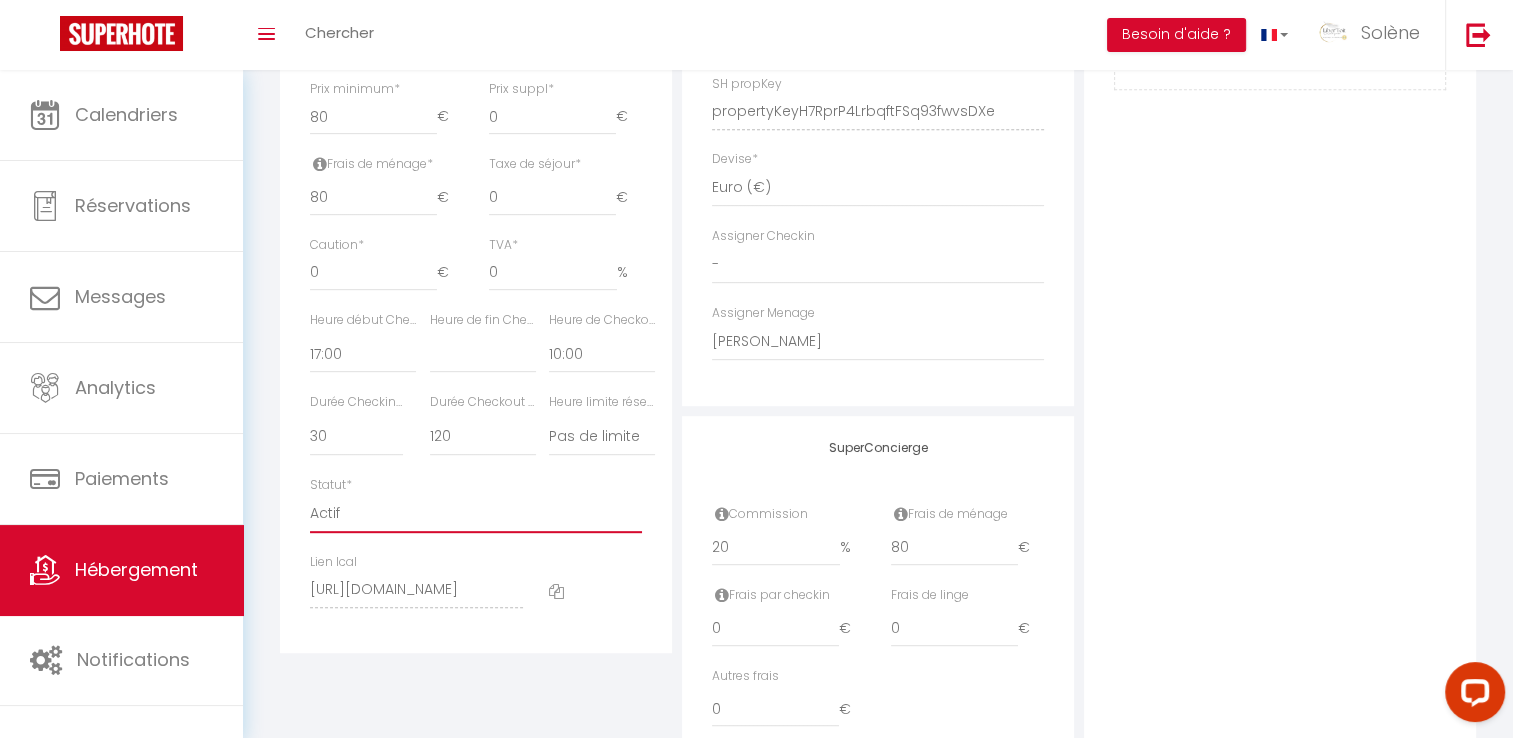 click on "Actif
Pas actif" at bounding box center [476, 514] 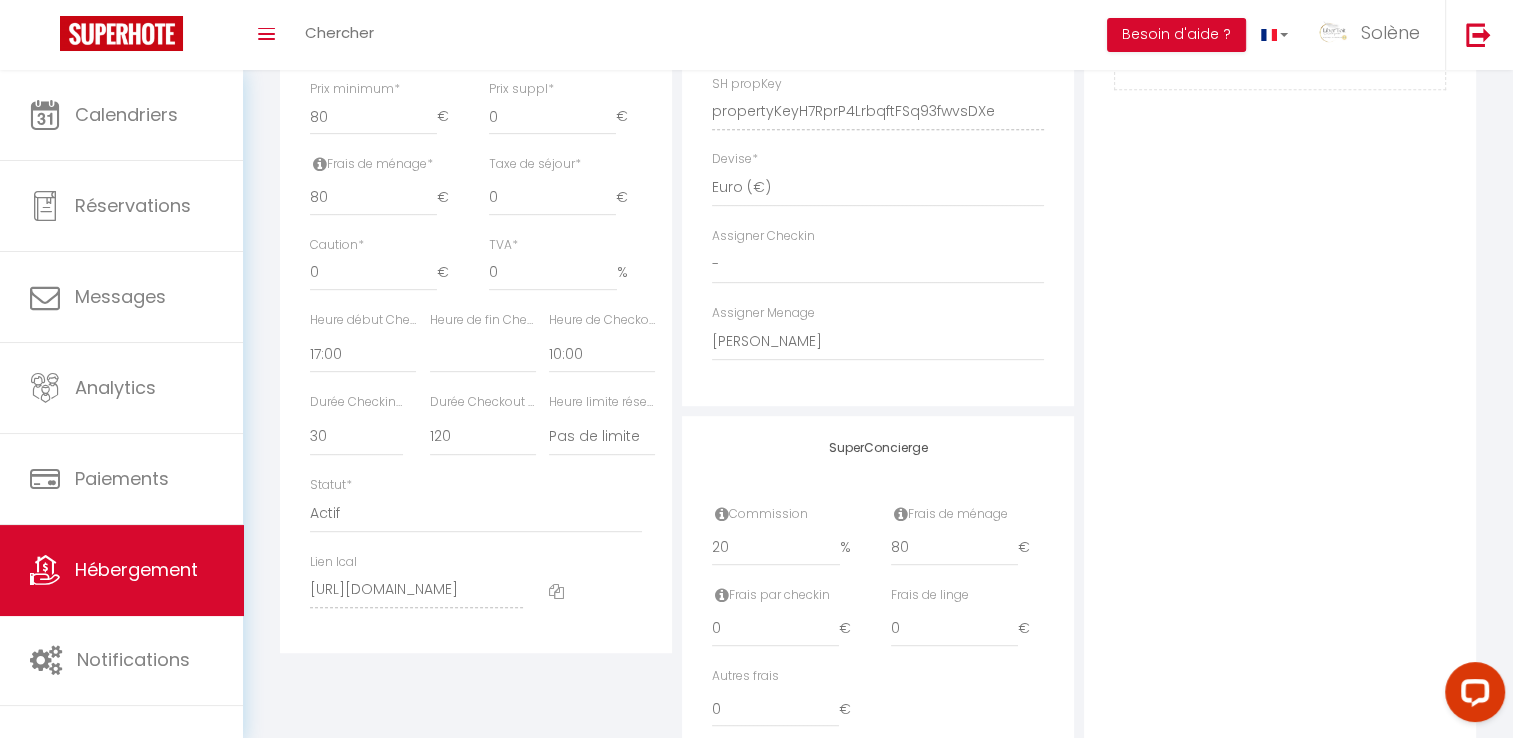 click on "Statut
*
Actif
Pas actif" at bounding box center [476, 514] 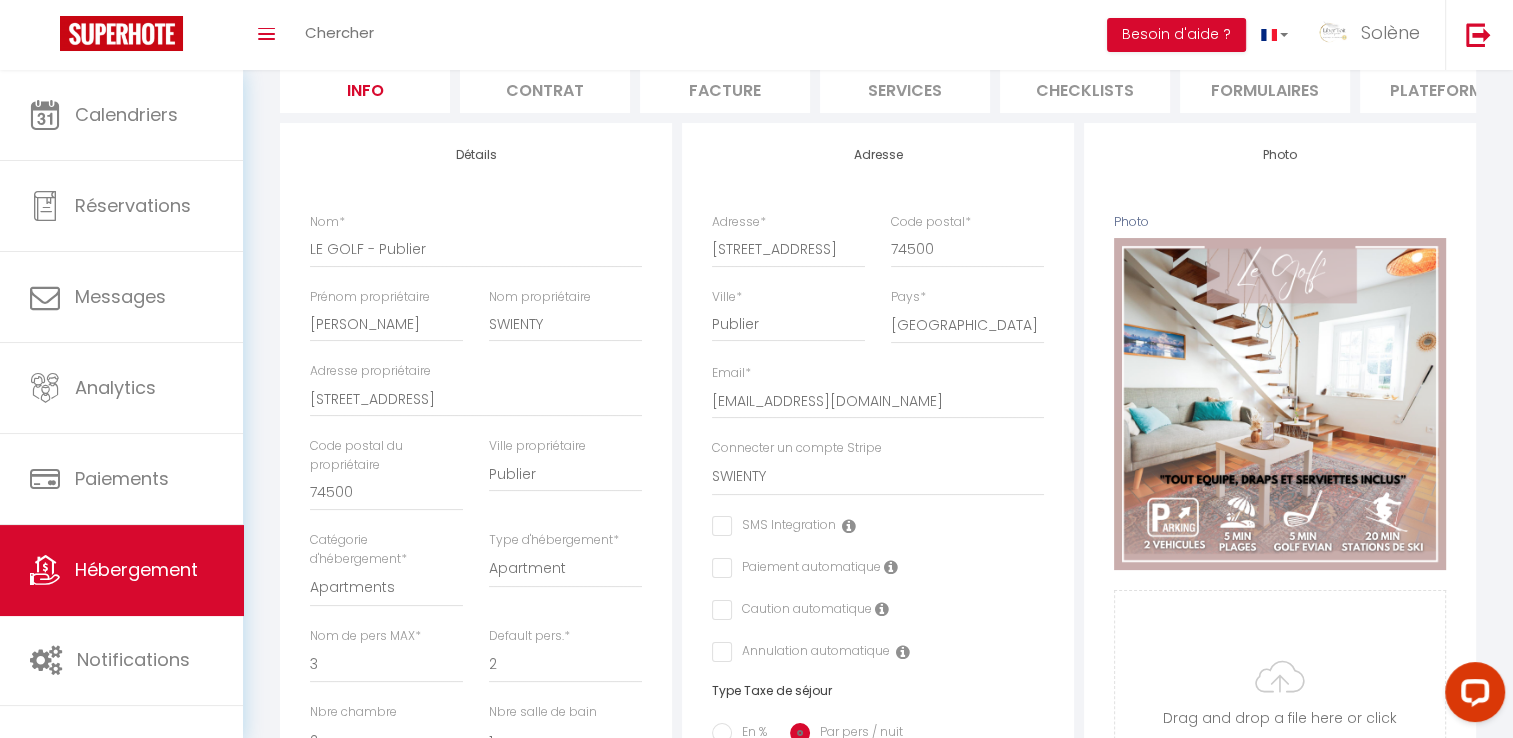 scroll, scrollTop: 0, scrollLeft: 0, axis: both 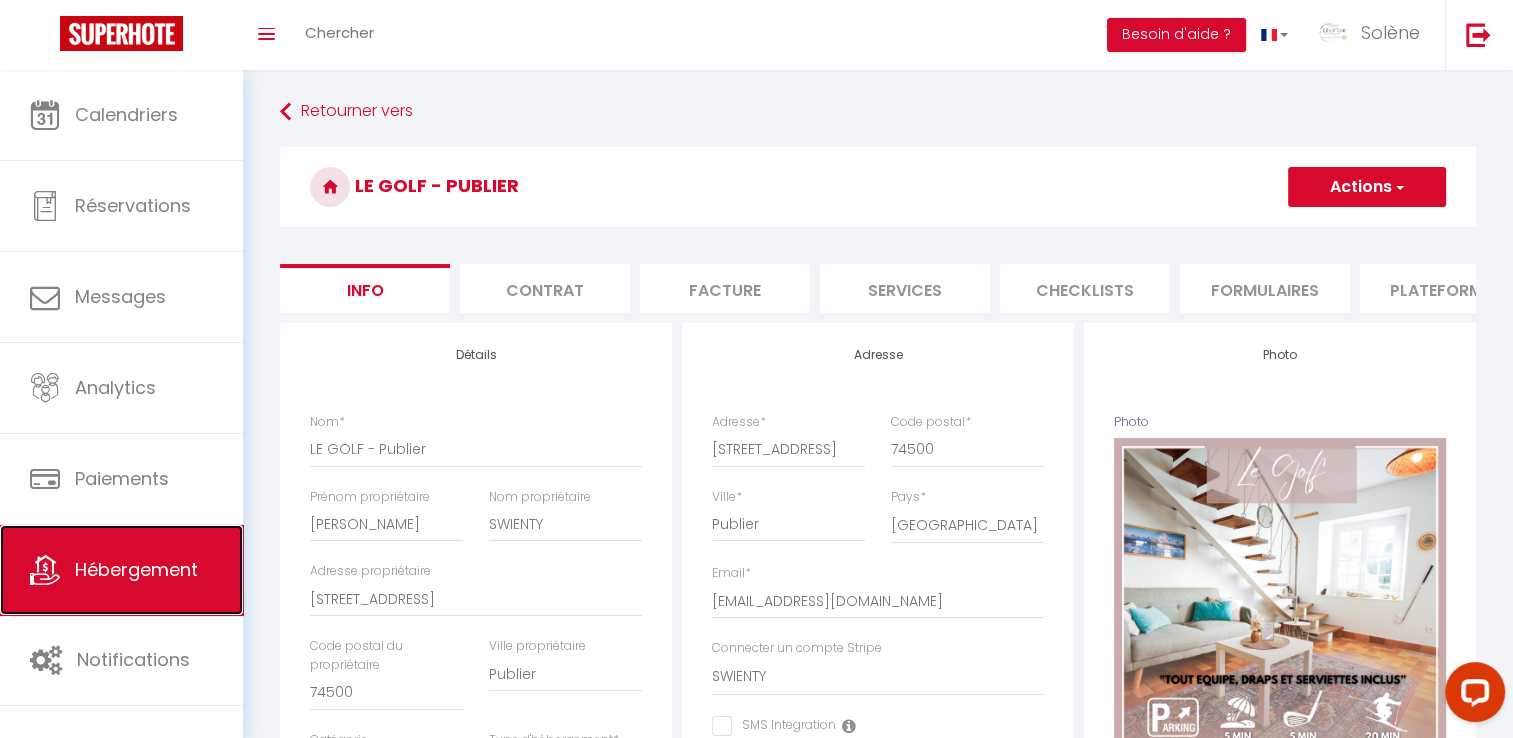 click on "Hébergement" at bounding box center (121, 570) 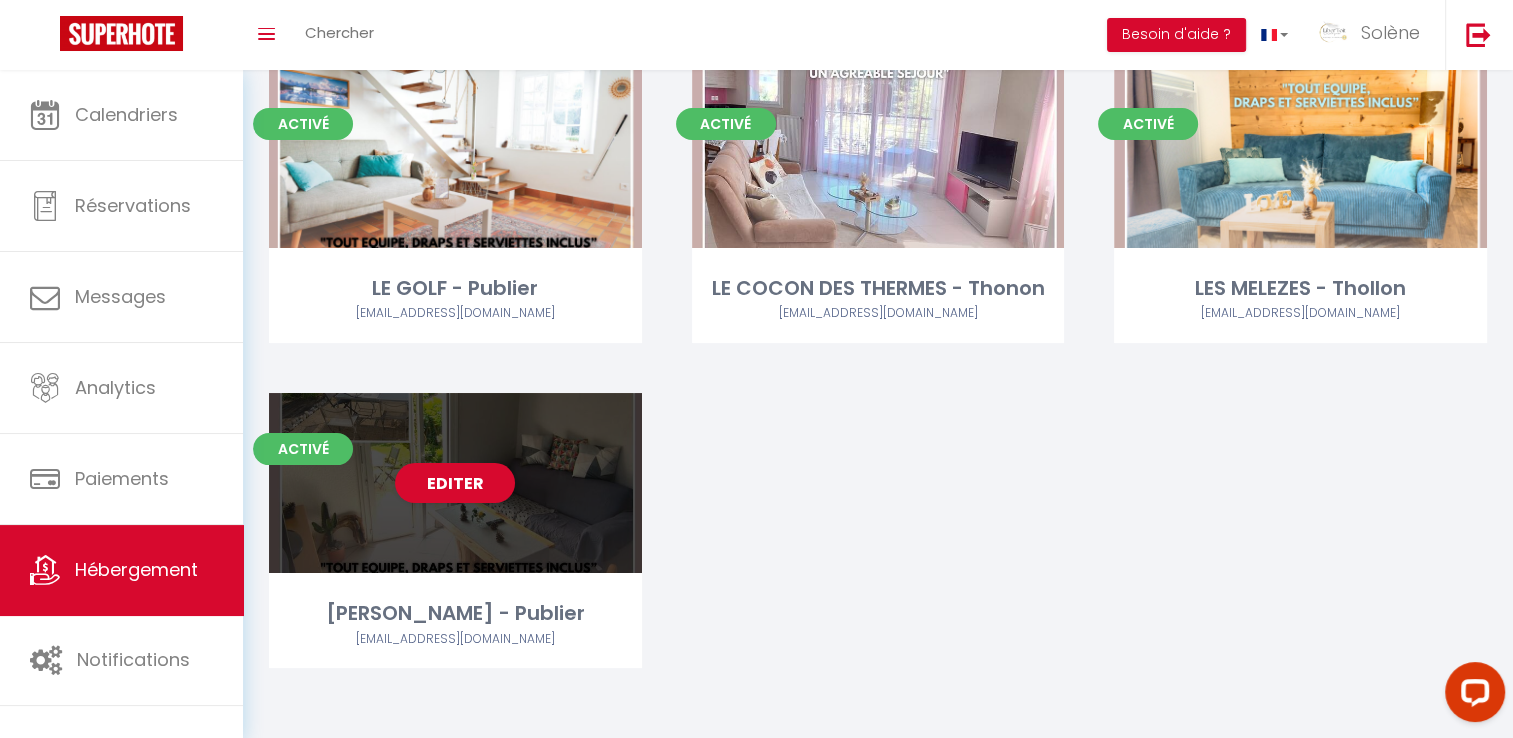 scroll, scrollTop: 154, scrollLeft: 0, axis: vertical 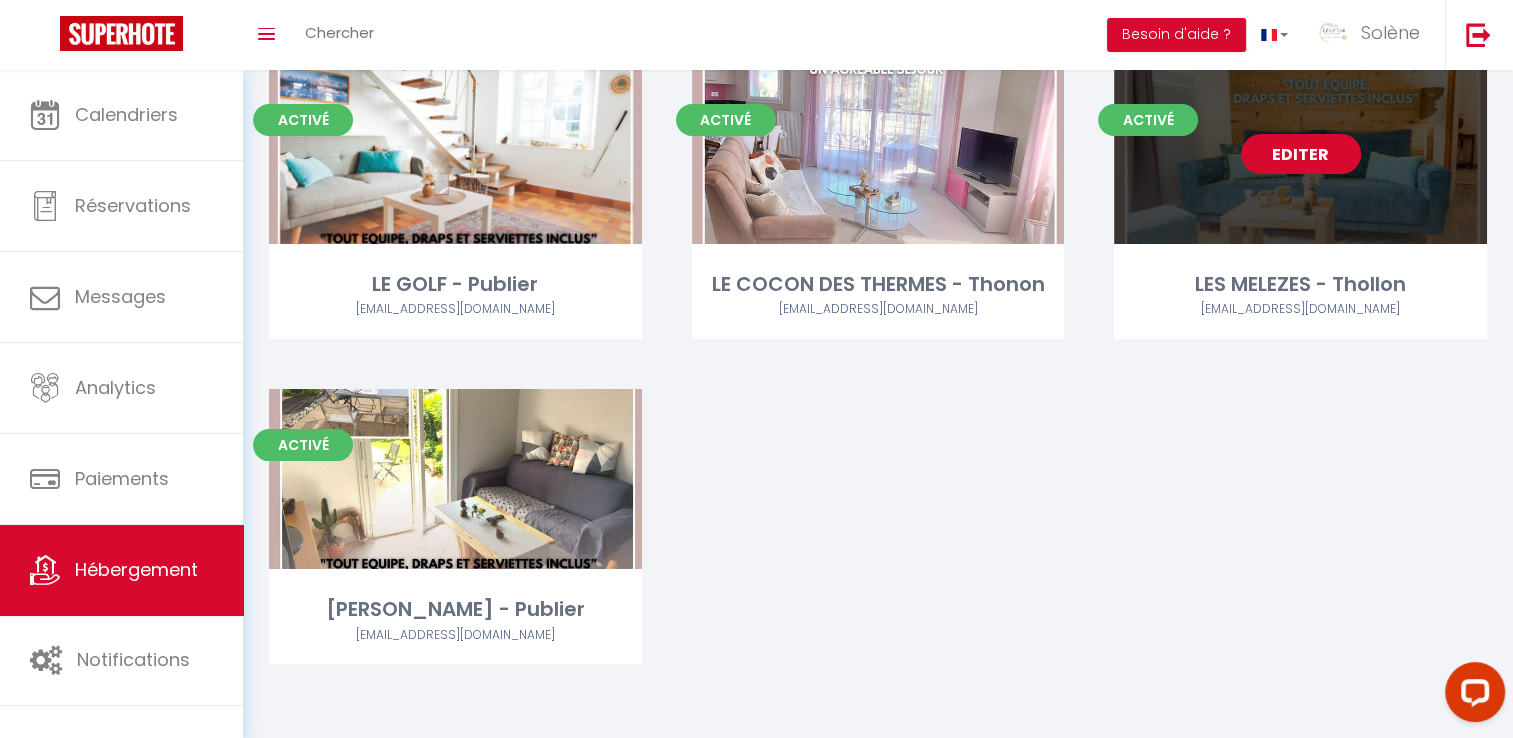 click on "Editer" at bounding box center (1301, 154) 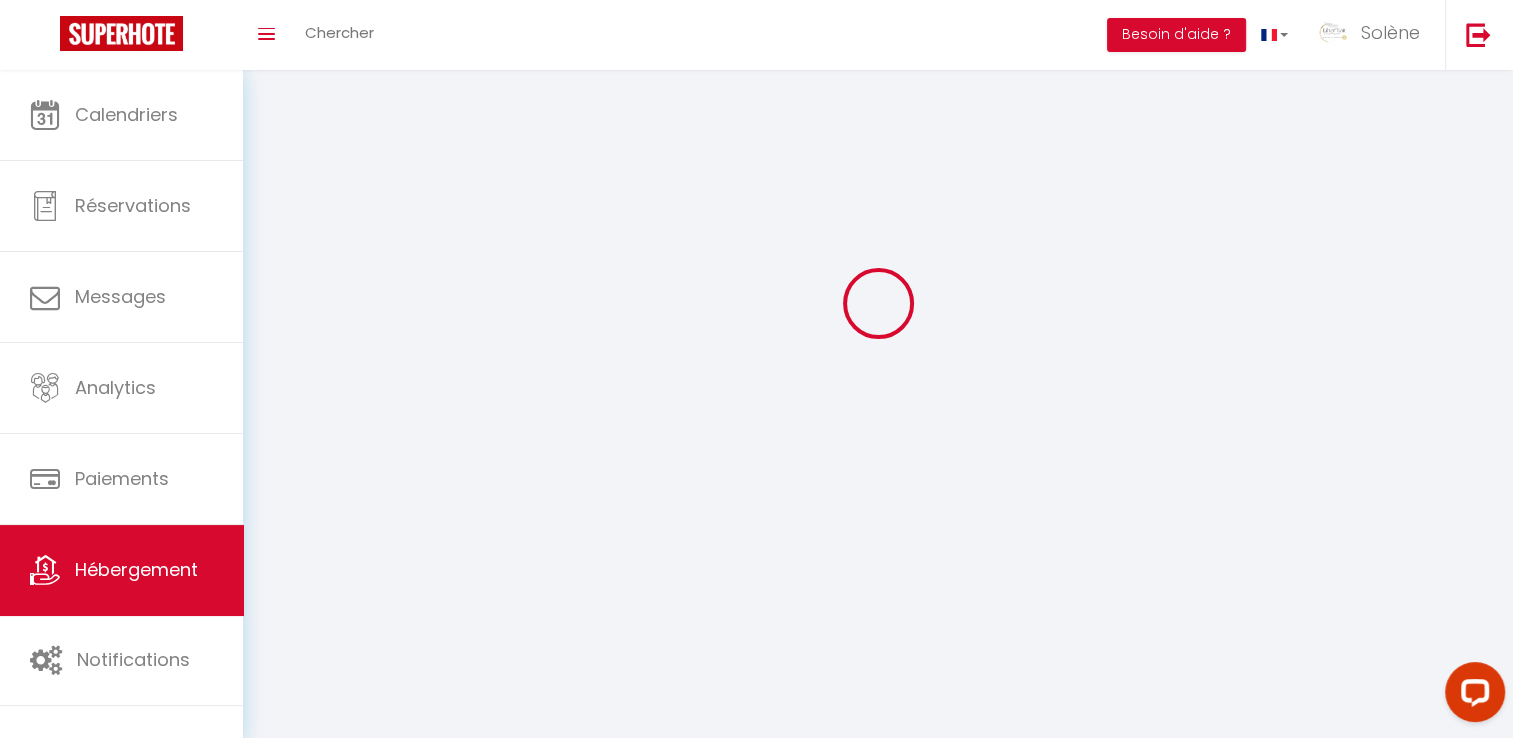 scroll, scrollTop: 0, scrollLeft: 0, axis: both 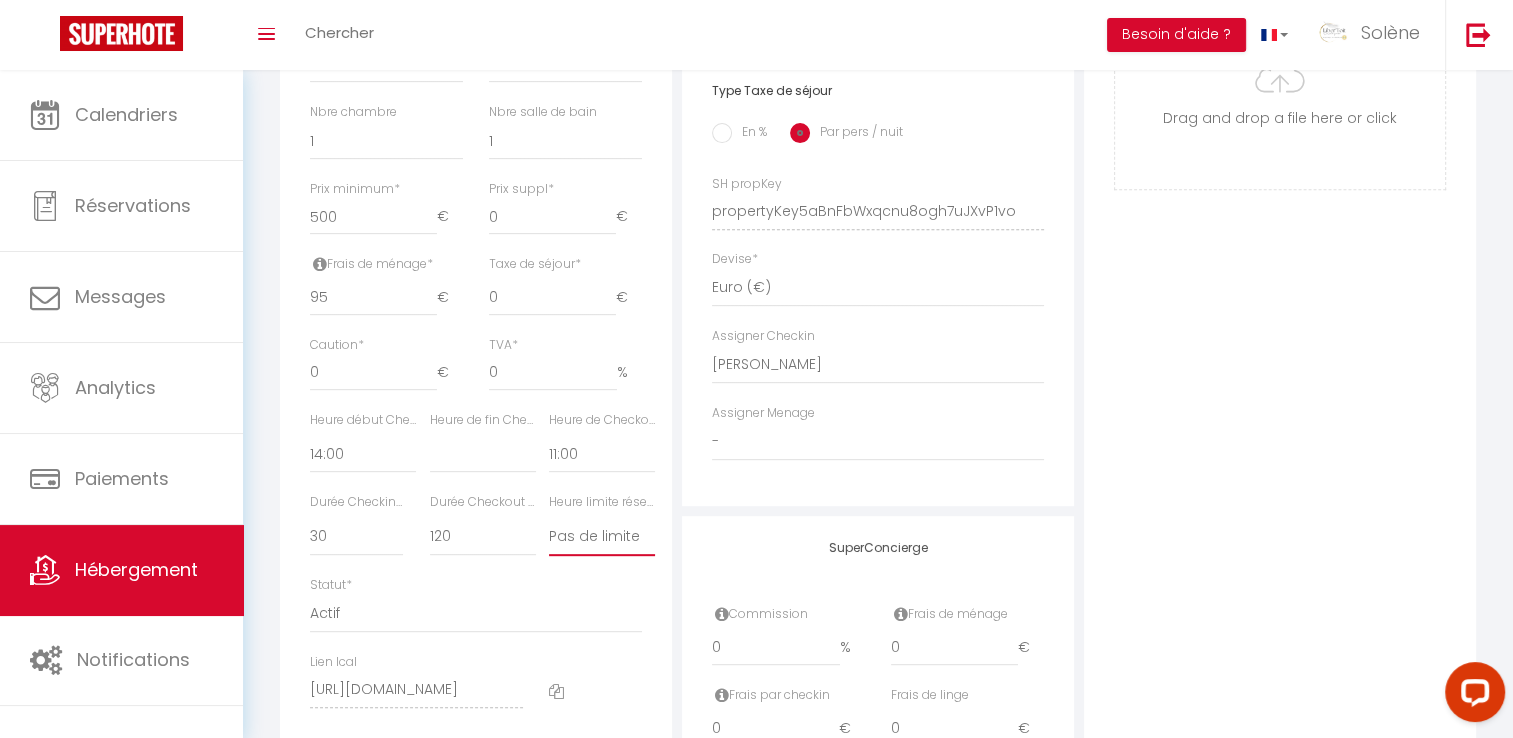 click on "Pas de limite
01:00
02:00
03:00
04:00
05:00
06:00
07:00
08:00
09:00
10:00
11:00
12:00" at bounding box center (602, 537) 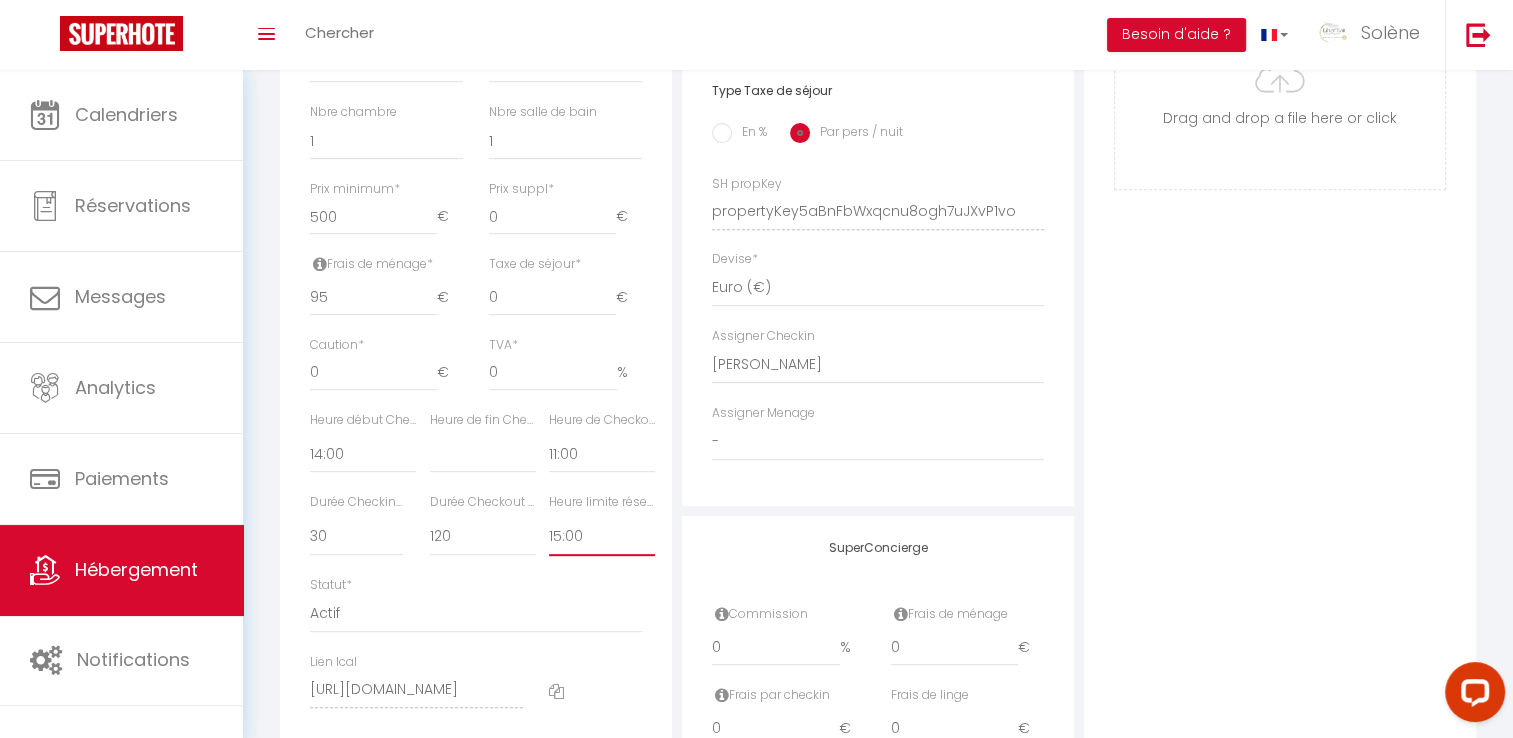 click on "Pas de limite
01:00
02:00
03:00
04:00
05:00
06:00
07:00
08:00
09:00
10:00
11:00
12:00" at bounding box center (602, 537) 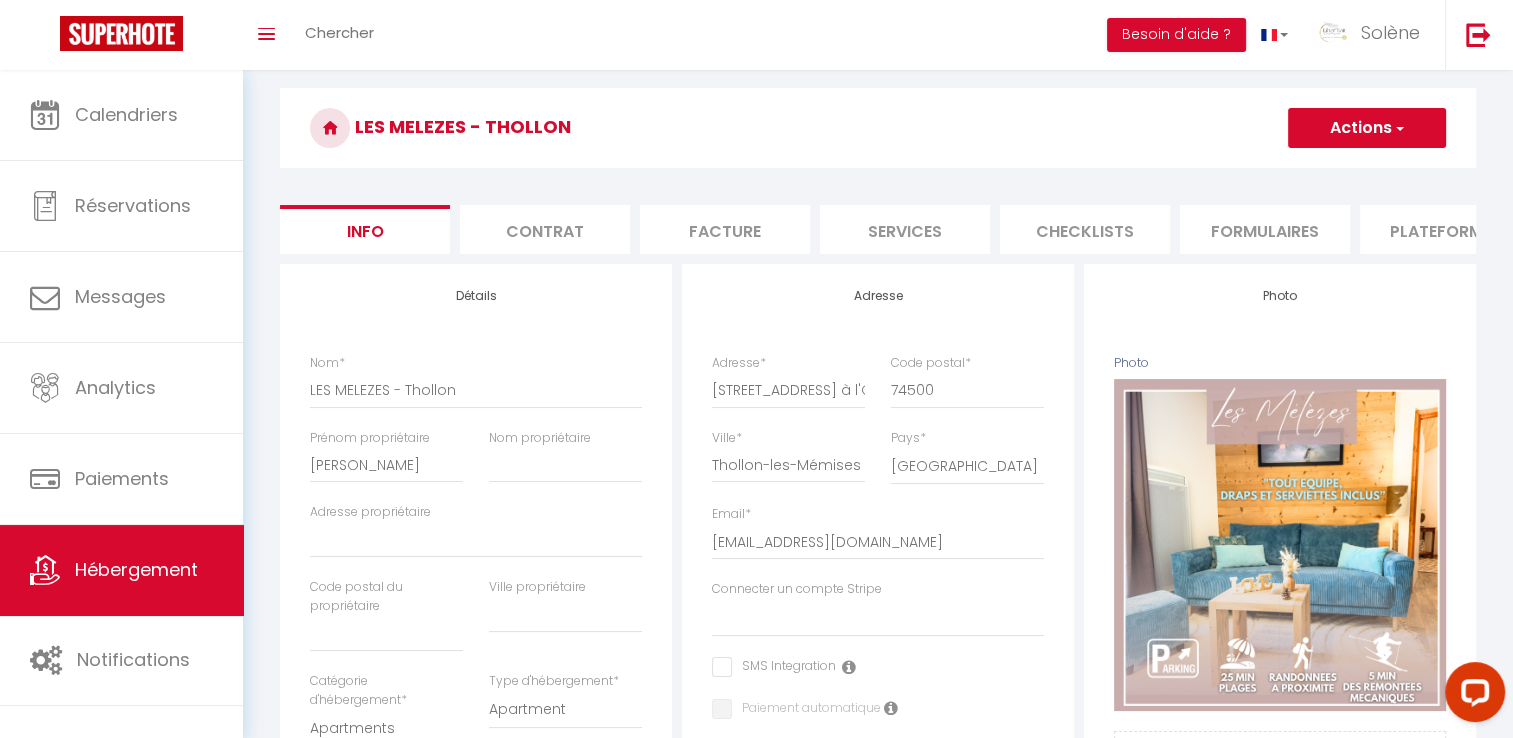 scroll, scrollTop: 0, scrollLeft: 0, axis: both 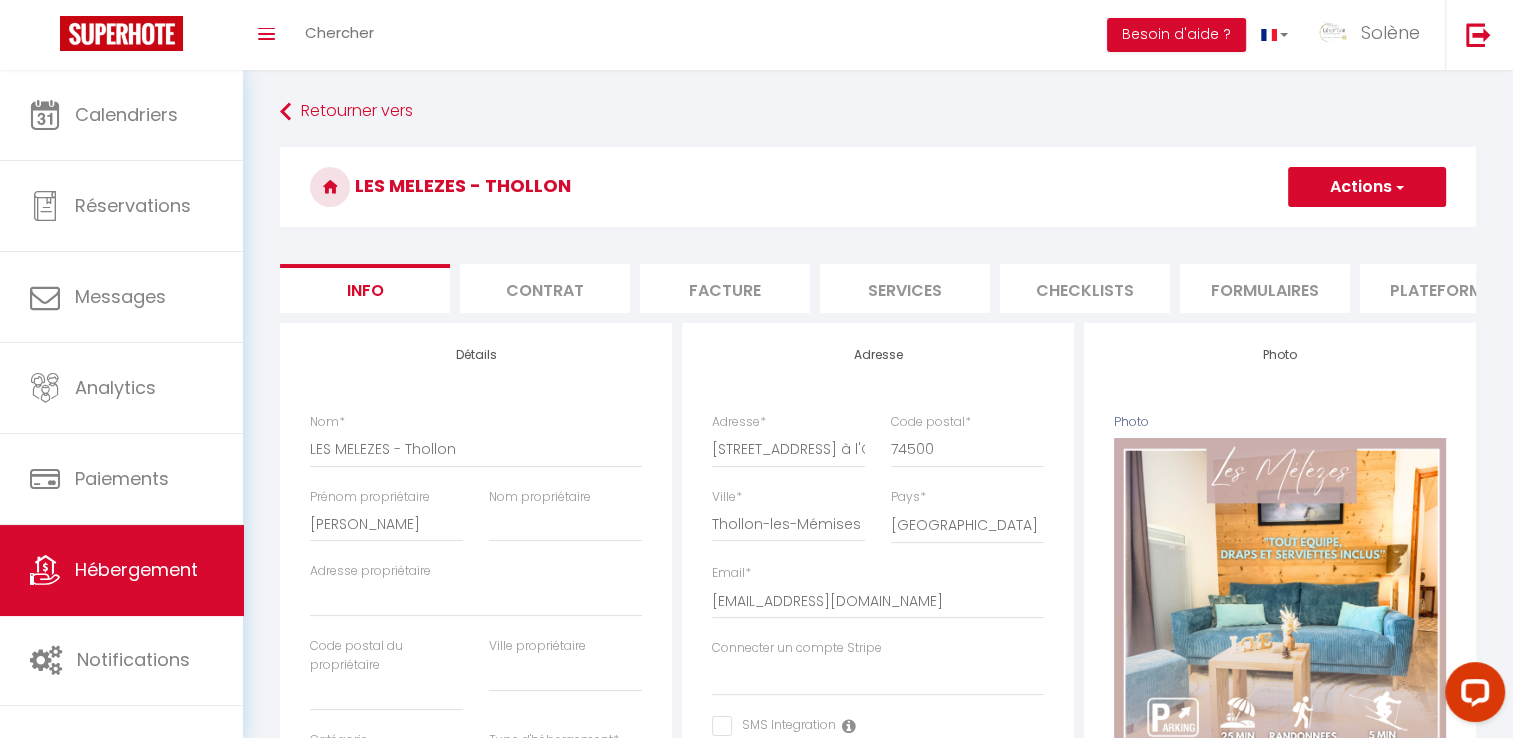 click on "Actions" at bounding box center (1367, 187) 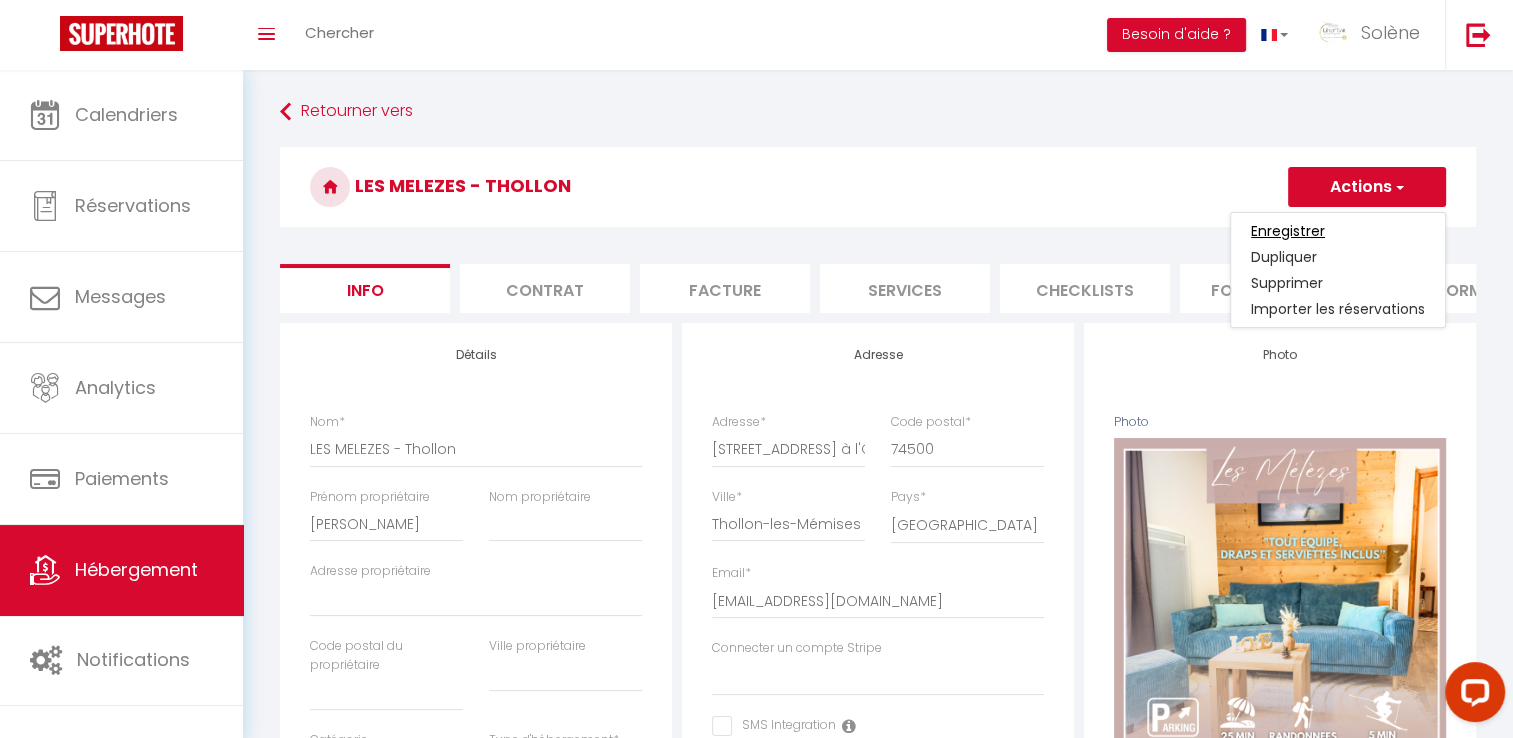 click on "Enregistrer" at bounding box center [1288, 231] 